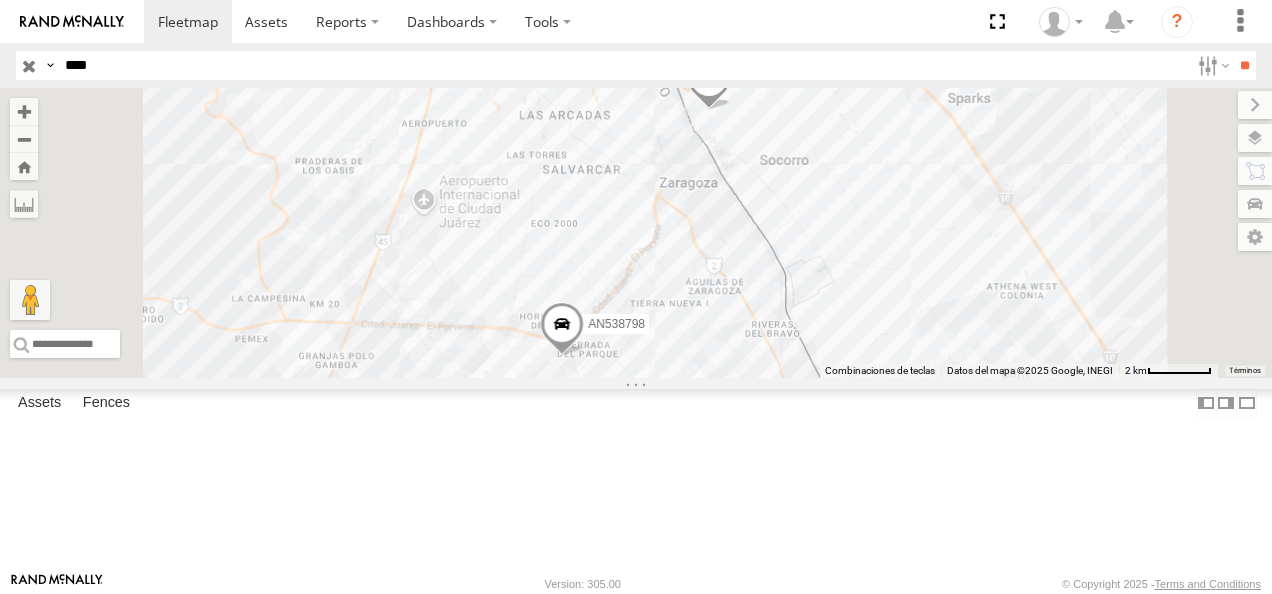 scroll, scrollTop: 0, scrollLeft: 0, axis: both 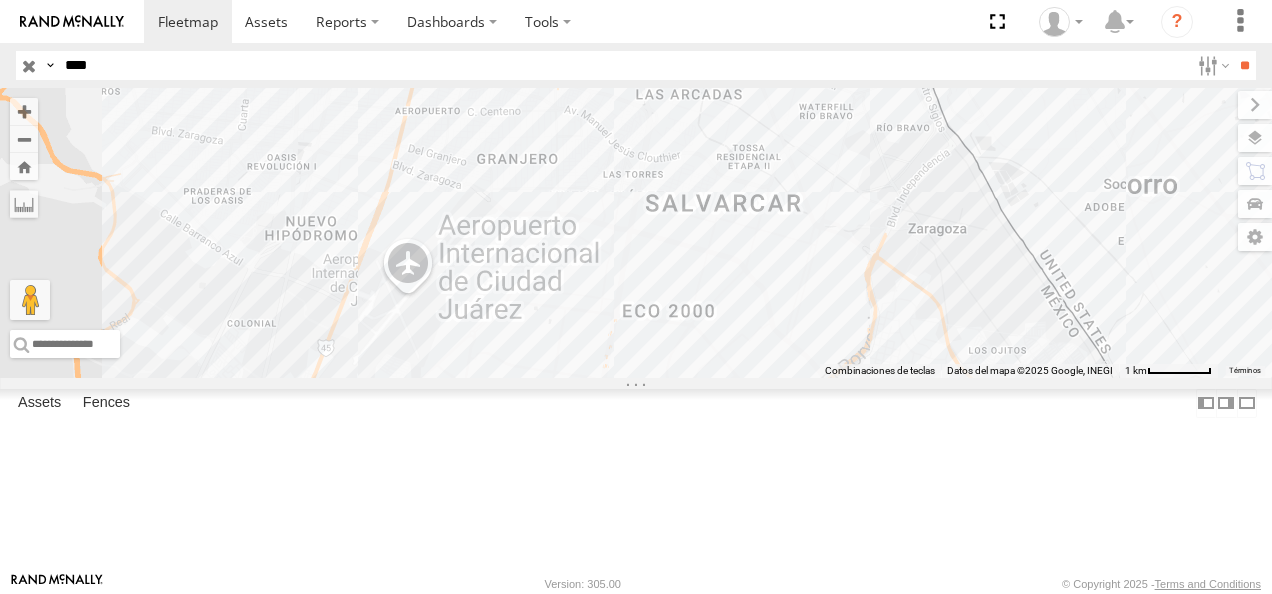 drag, startPoint x: 734, startPoint y: 191, endPoint x: 772, endPoint y: 332, distance: 146.03082 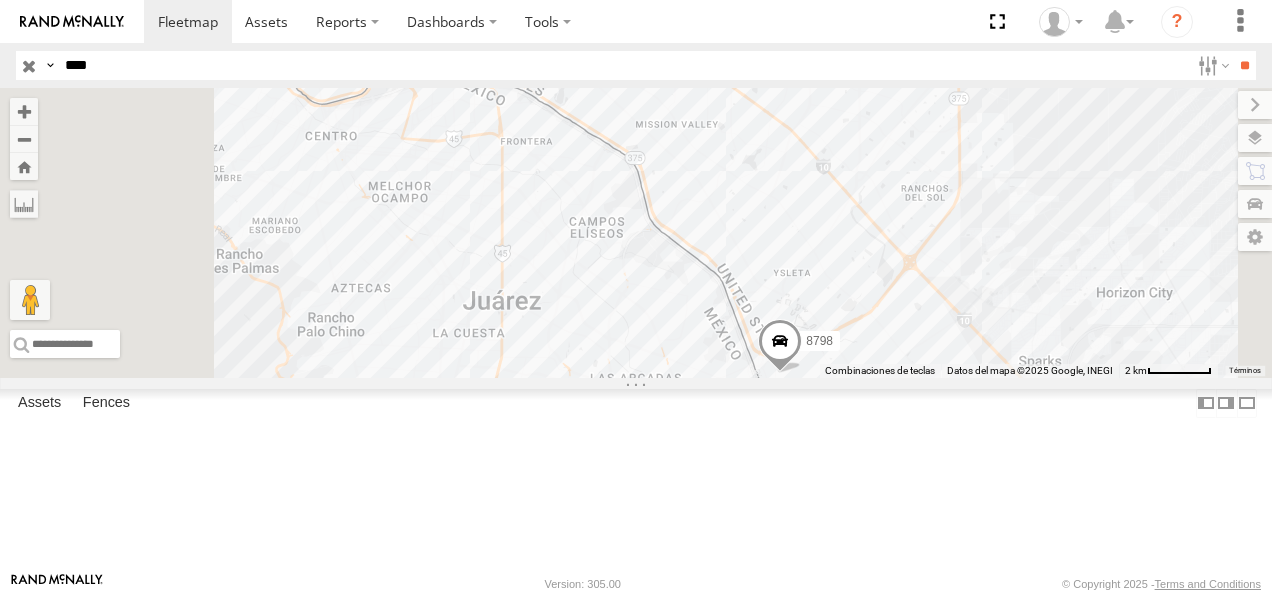 drag, startPoint x: 724, startPoint y: 207, endPoint x: 695, endPoint y: 362, distance: 157.68958 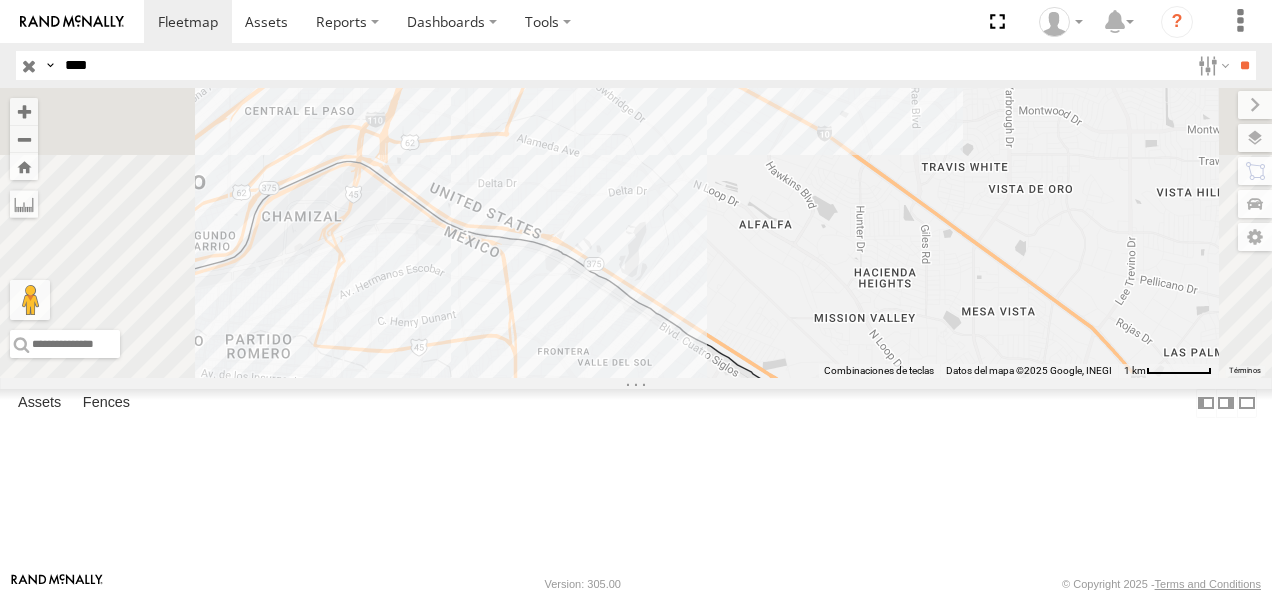 drag, startPoint x: 120, startPoint y: 58, endPoint x: 1, endPoint y: 85, distance: 122.02459 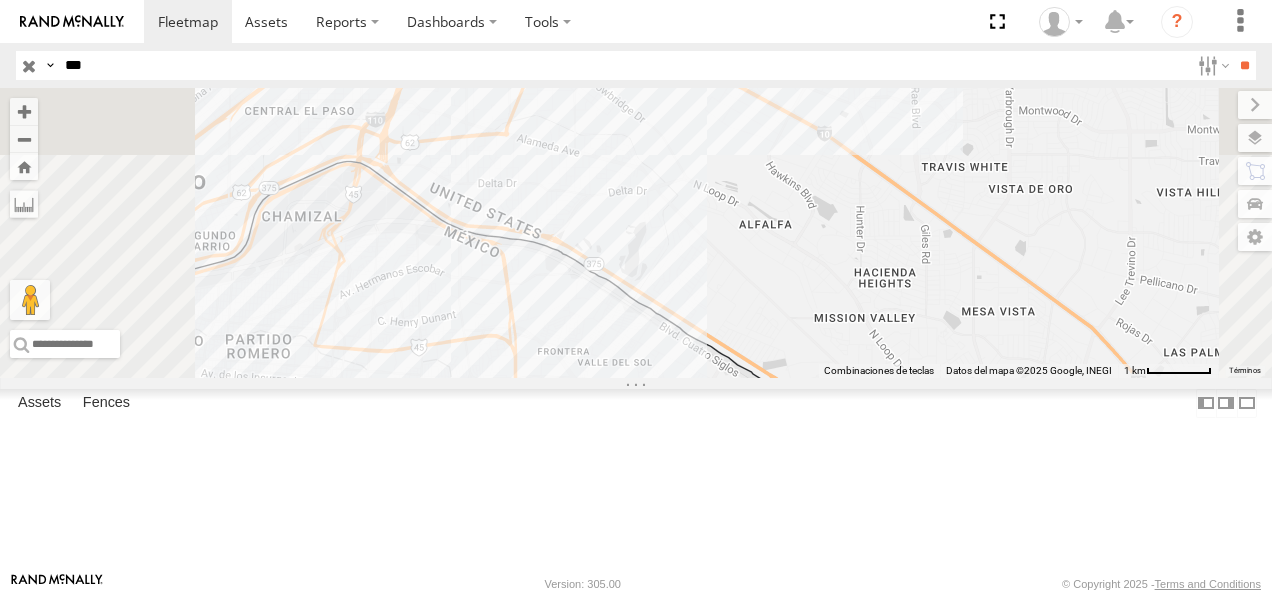 click on "**" at bounding box center [1244, 65] 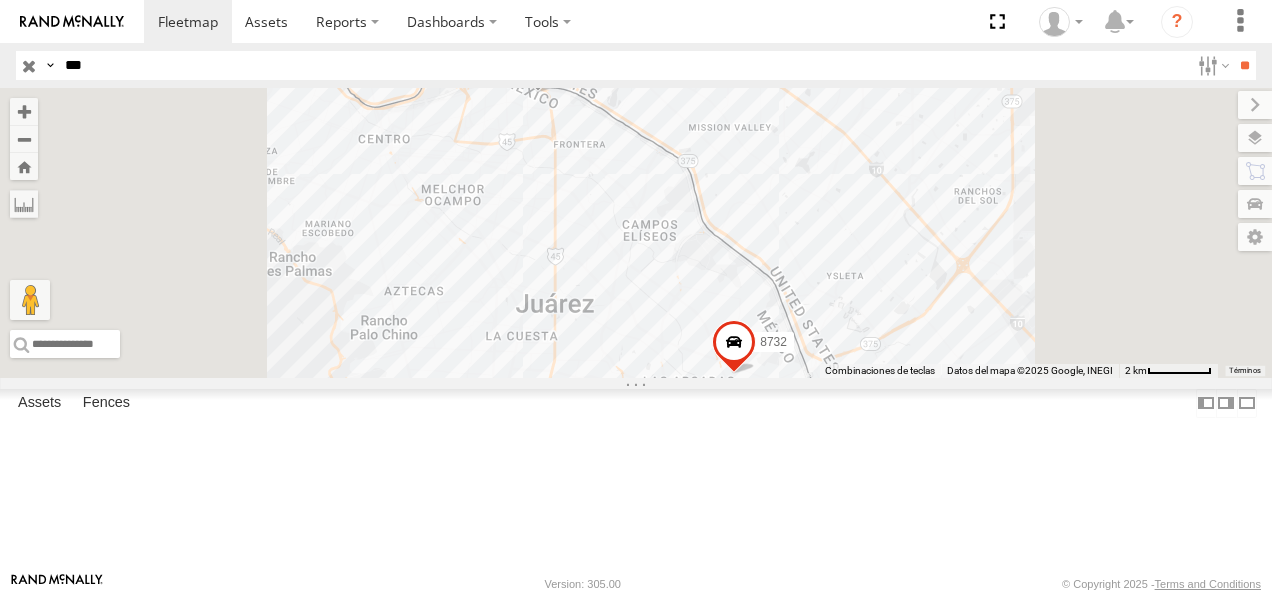 click on "FLEX NORTE" at bounding box center (0, 0) 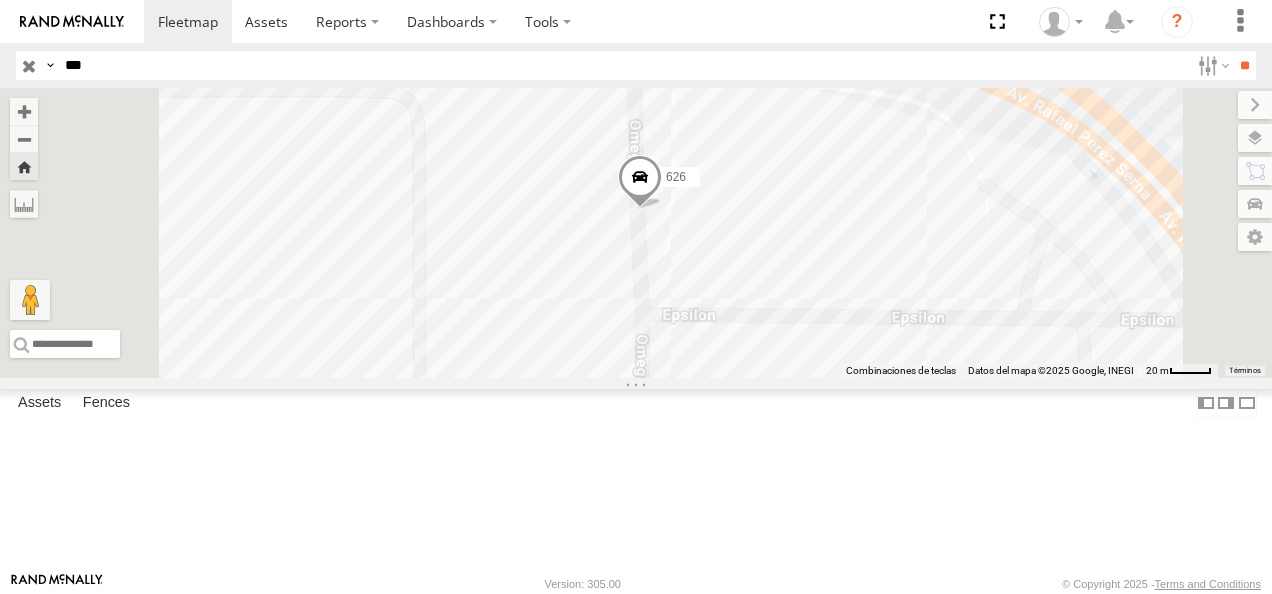 click at bounding box center [640, 183] 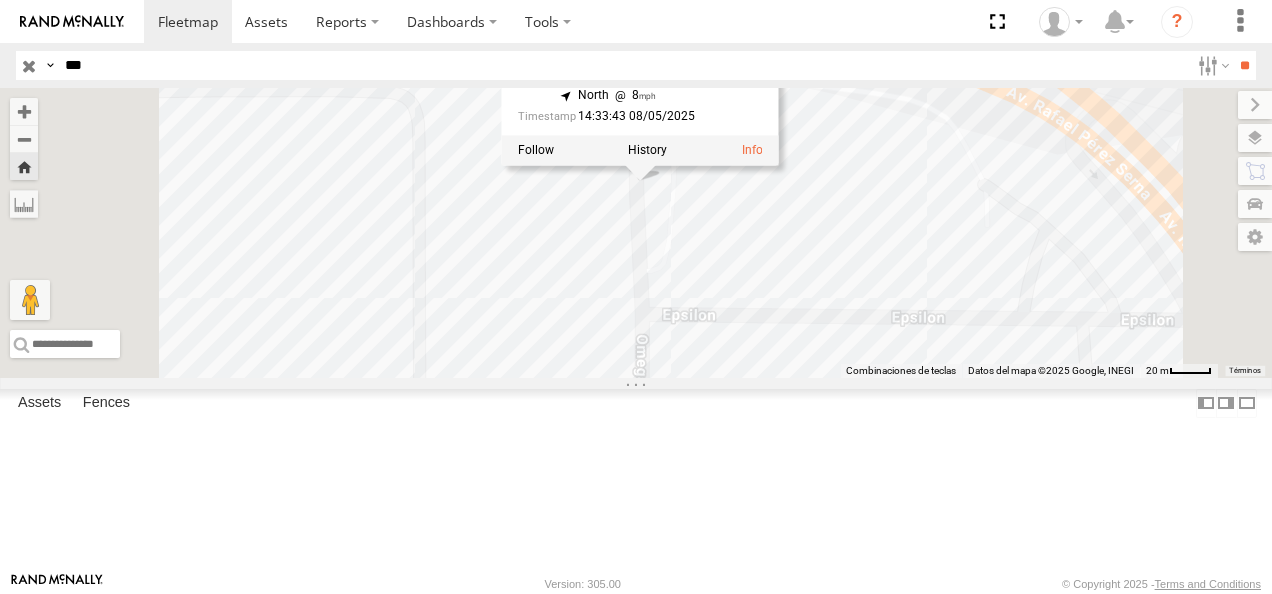 click on "626 626 FLEX NORTE Omega Fraccionamiento Universidad [LATITUDE] ,  [LONGITUDE] North 8 14:33:43 08/05/2025" at bounding box center [636, 233] 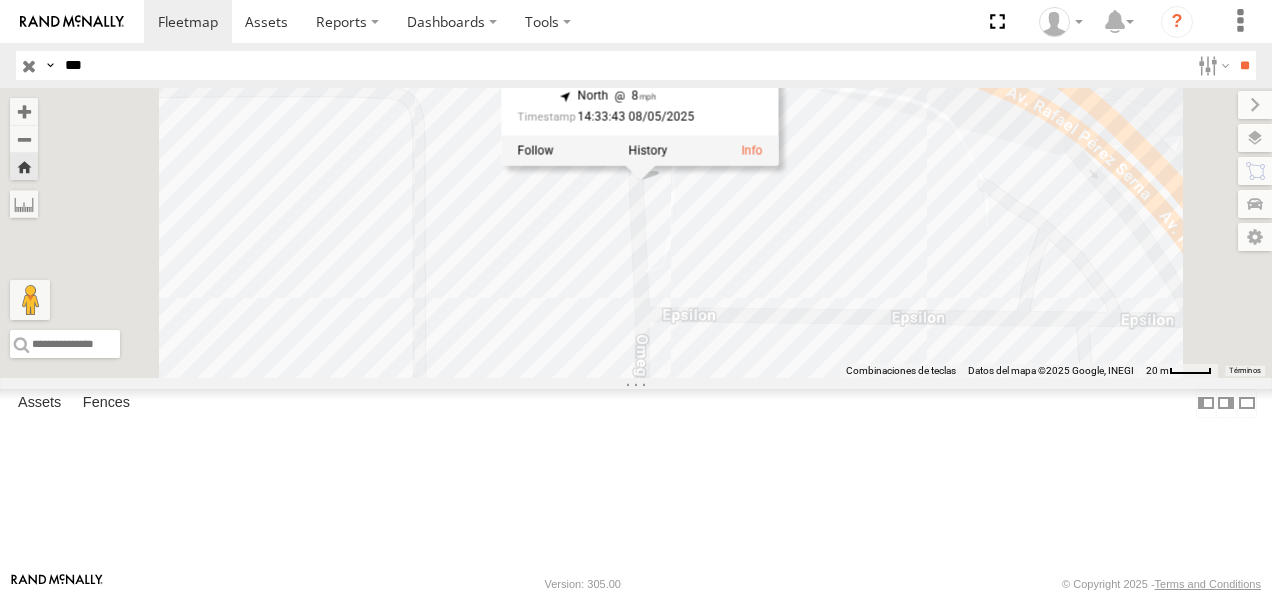 click on "626 626 FLEX NORTE Omega Fraccionamiento Universidad [LATITUDE] ,  [LONGITUDE] North 8 14:33:43 08/05/2025" at bounding box center (636, 233) 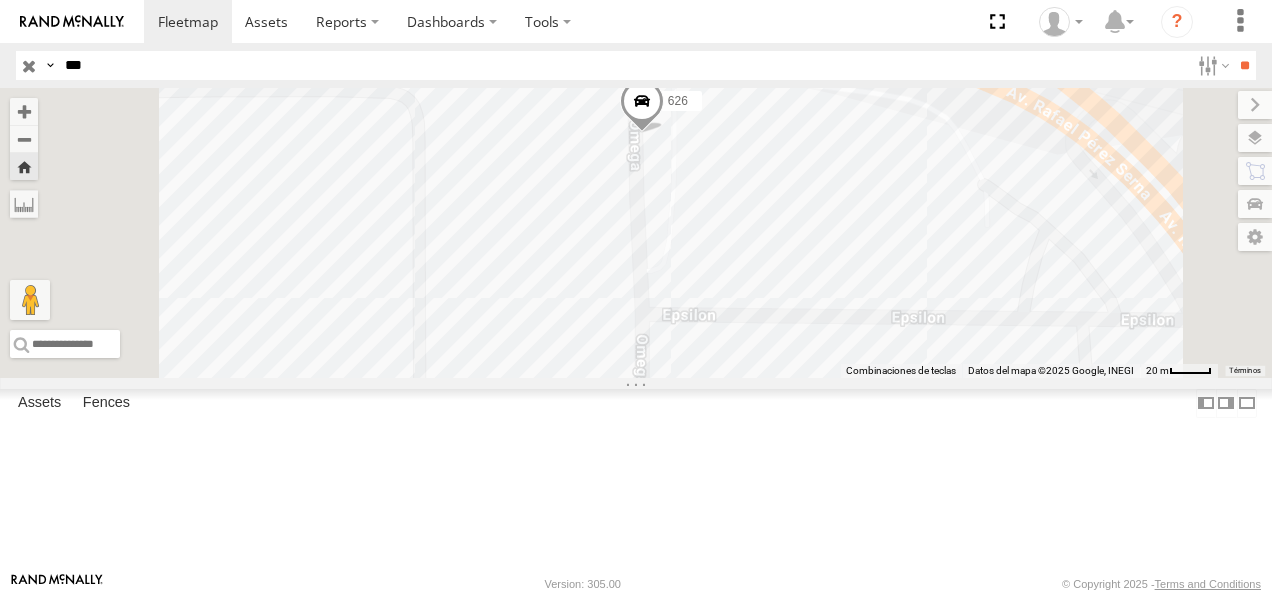 click at bounding box center (642, 106) 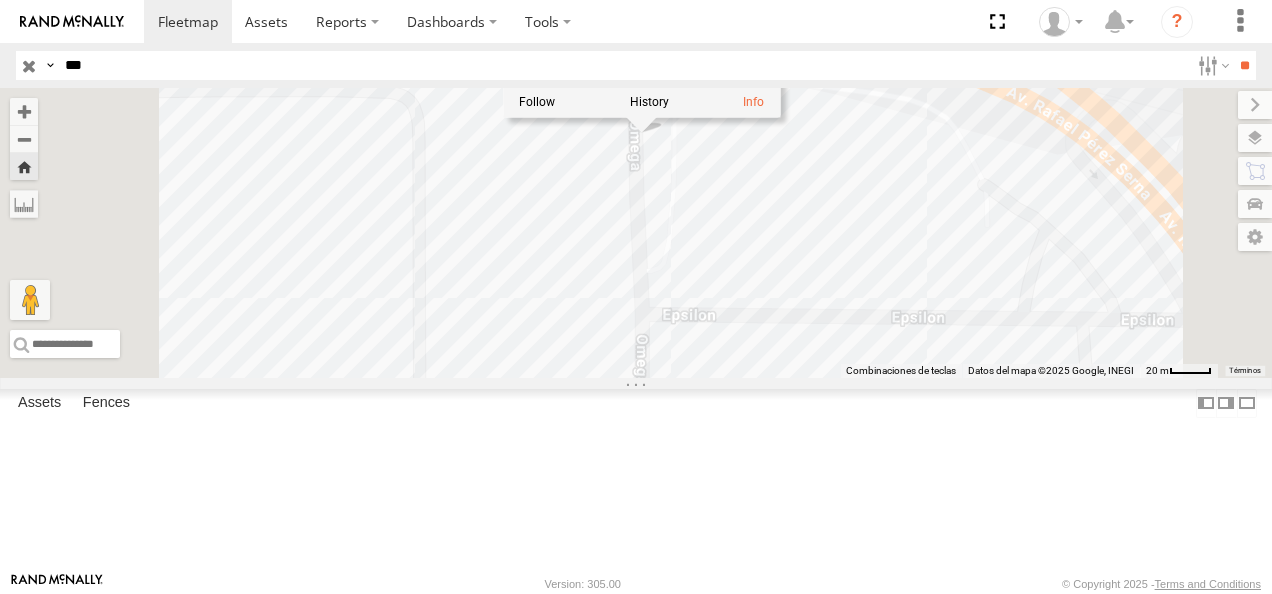 click on "626 626 FLEX NORTE Omega Fraccionamiento Universidad [LATITUDE] ,  [LONGITUDE] North 6 14:33:51 08/05/2025" at bounding box center [636, 233] 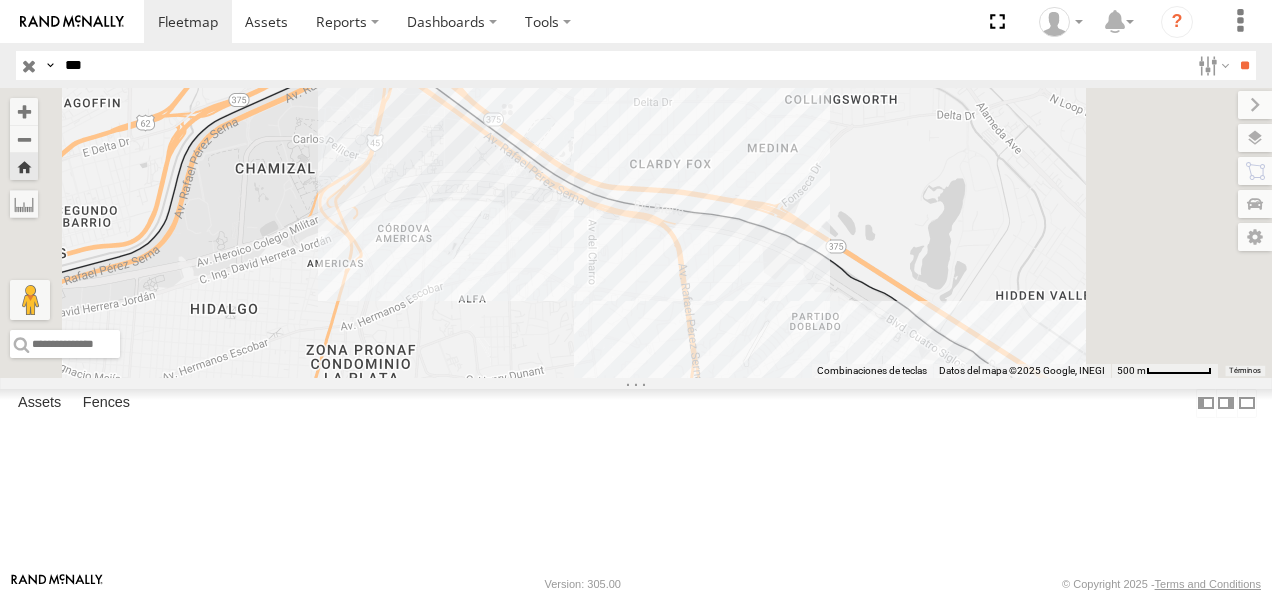 click at bounding box center (0, 0) 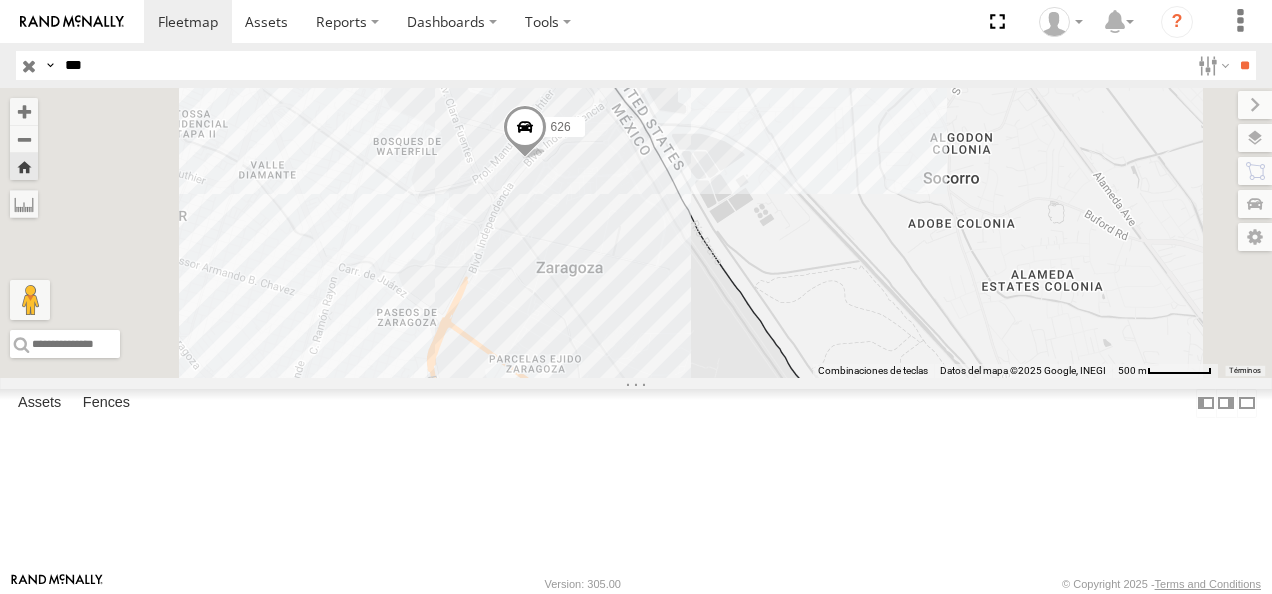 click at bounding box center [525, 133] 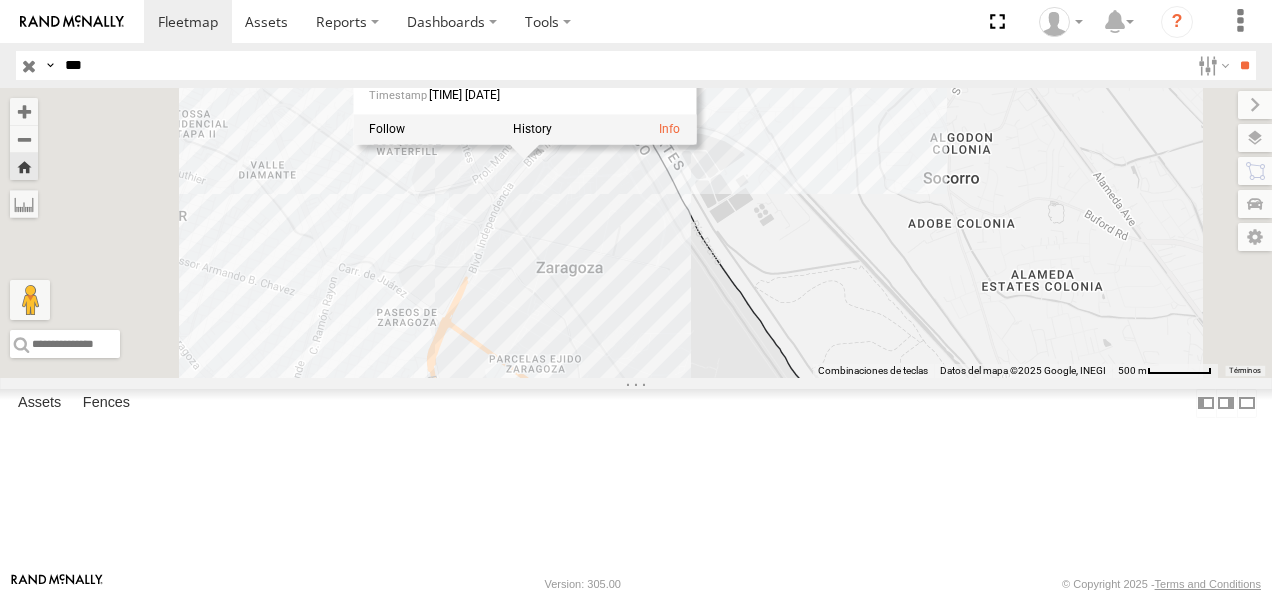 click on "626 626 FLEX NORTE Boulevard Manuel Talamás Camandari Parecelas Ejido Zaragoza 31.65592 ,  -106.33997 South West 34 [TIME] [DATE]" at bounding box center (636, 233) 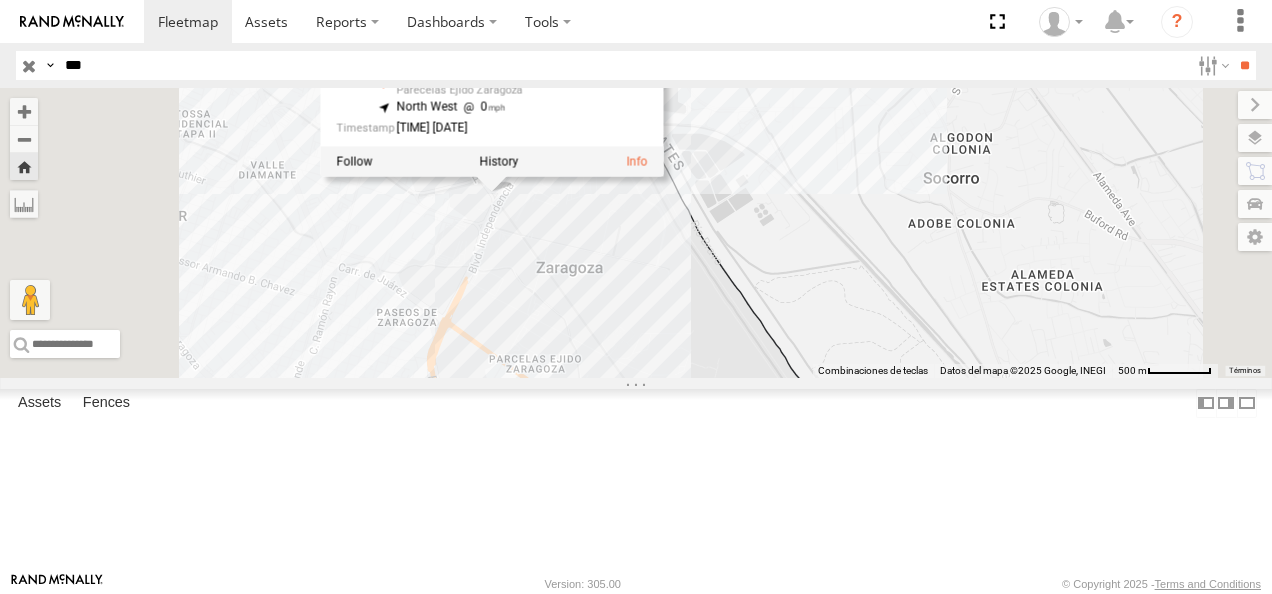 click on "626 626 FLEX NORTE Boulevard Manuel Talamás Camandari Parecelas Ejido Zaragoza 31.65356 ,  -106.34279 North West 0 [TIME] [DATE]" at bounding box center (636, 233) 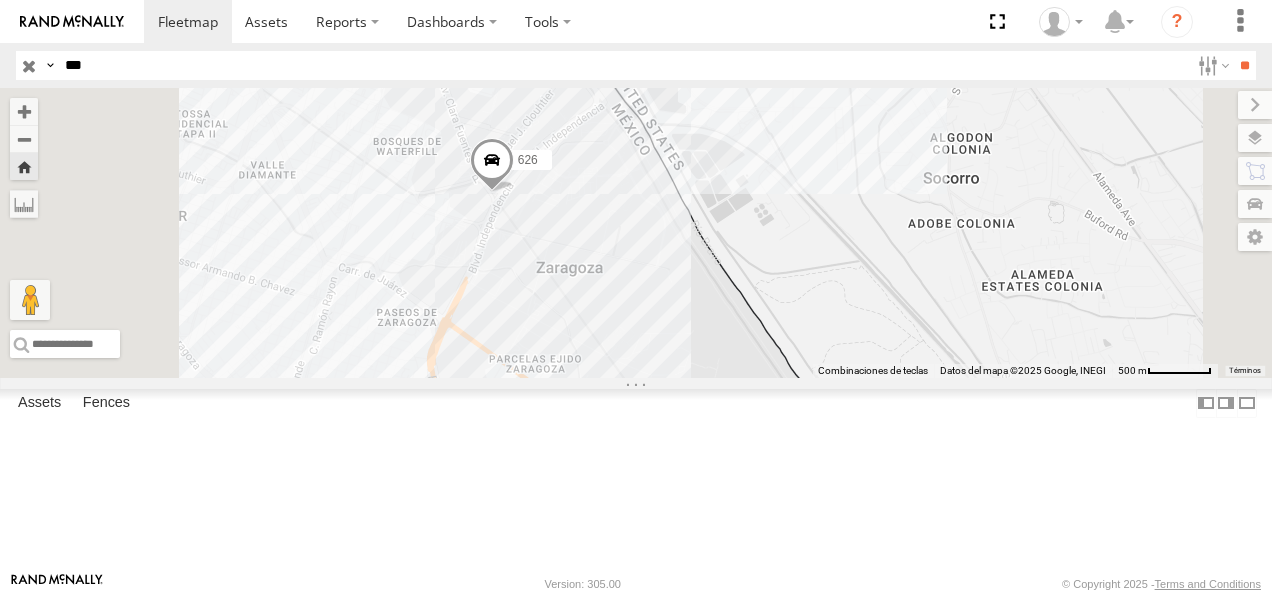 click at bounding box center (492, 165) 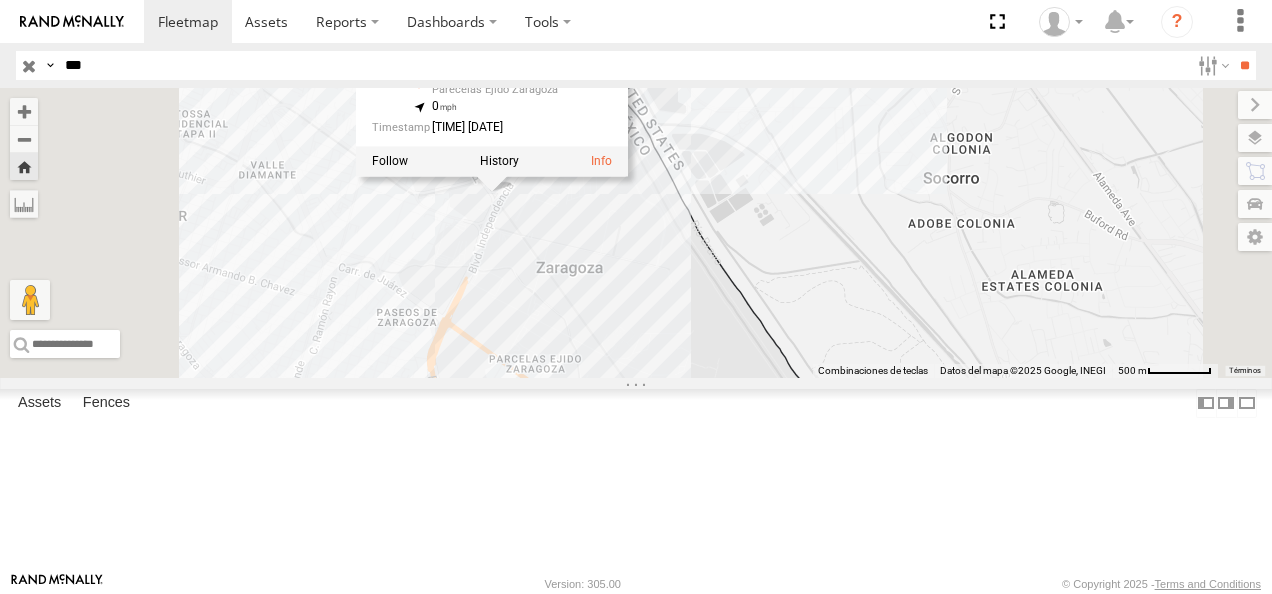 drag, startPoint x: 712, startPoint y: 309, endPoint x: 690, endPoint y: 388, distance: 82.006096 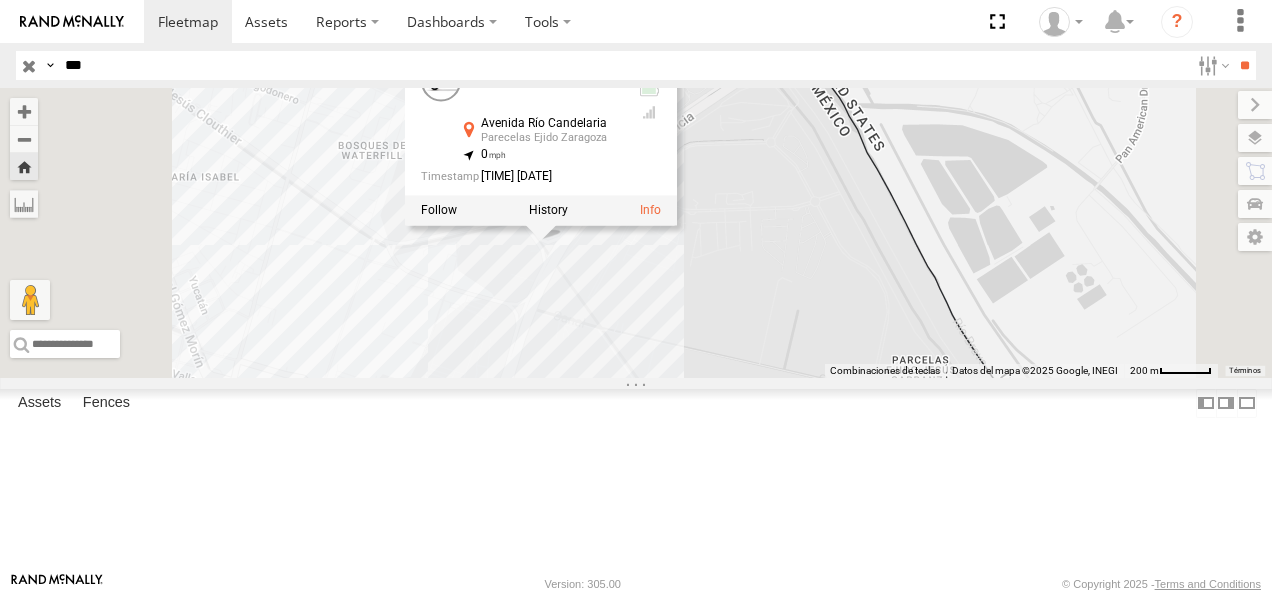 drag, startPoint x: 718, startPoint y: 310, endPoint x: 716, endPoint y: 465, distance: 155.01291 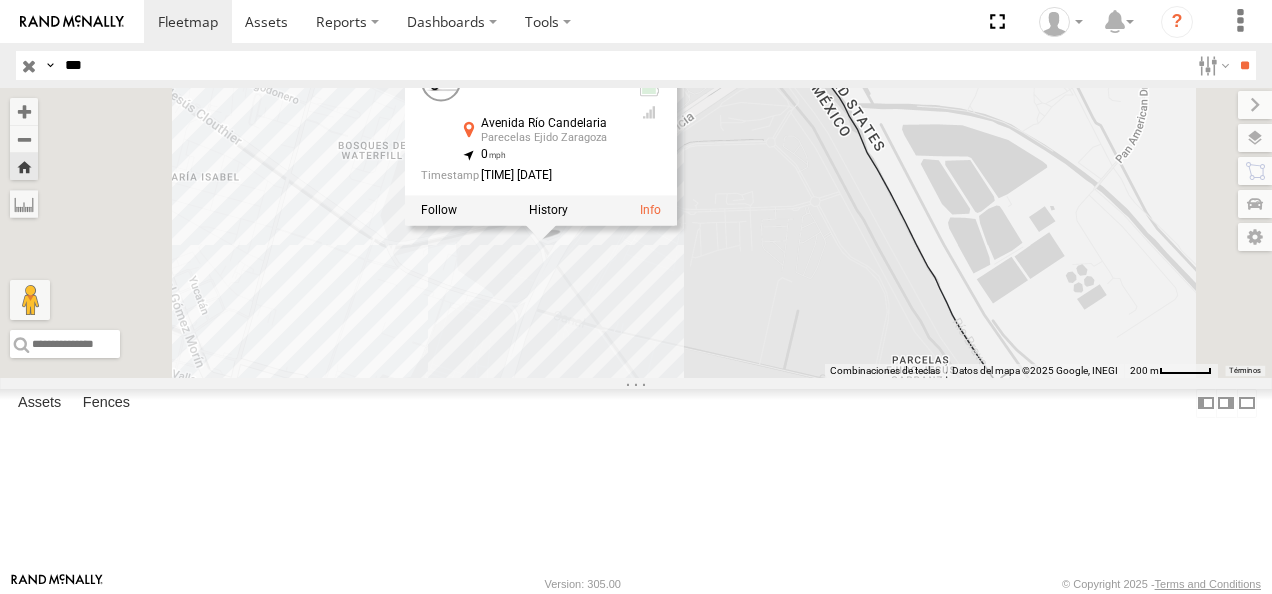 click on "626 626 FLEX NORTE Avenida Río Candelaria Parecelas Ejido Zaragoza 31.65356 ,  -106.34279 0 [TIME] [DATE]" at bounding box center (636, 233) 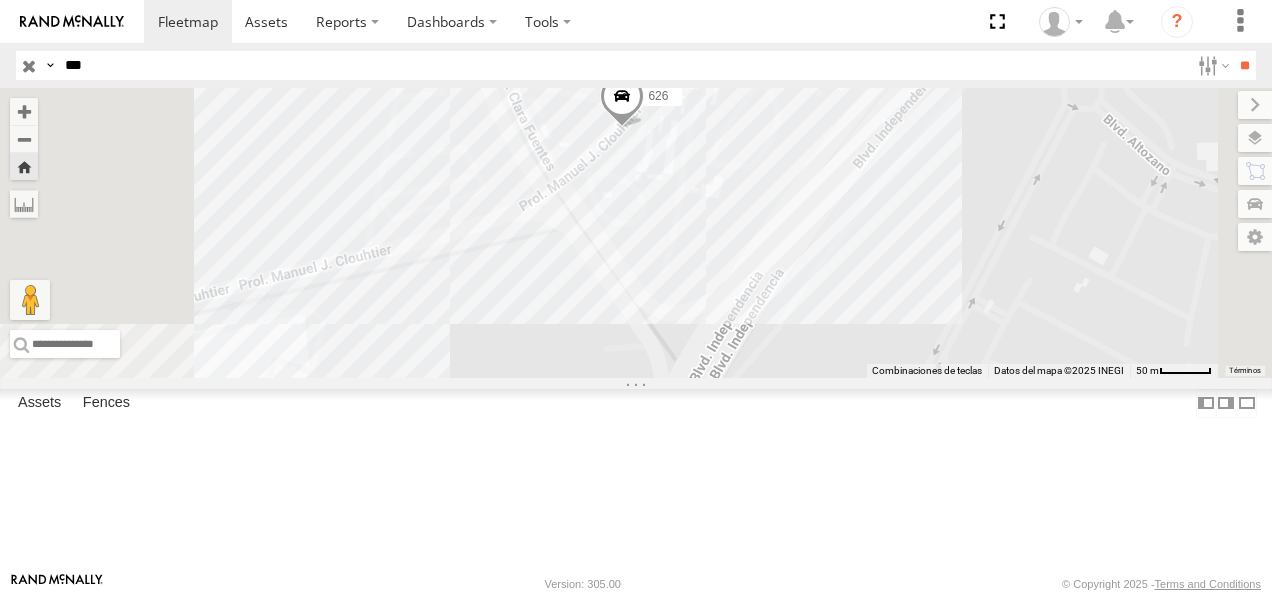 drag, startPoint x: 687, startPoint y: 302, endPoint x: 722, endPoint y: 483, distance: 184.35292 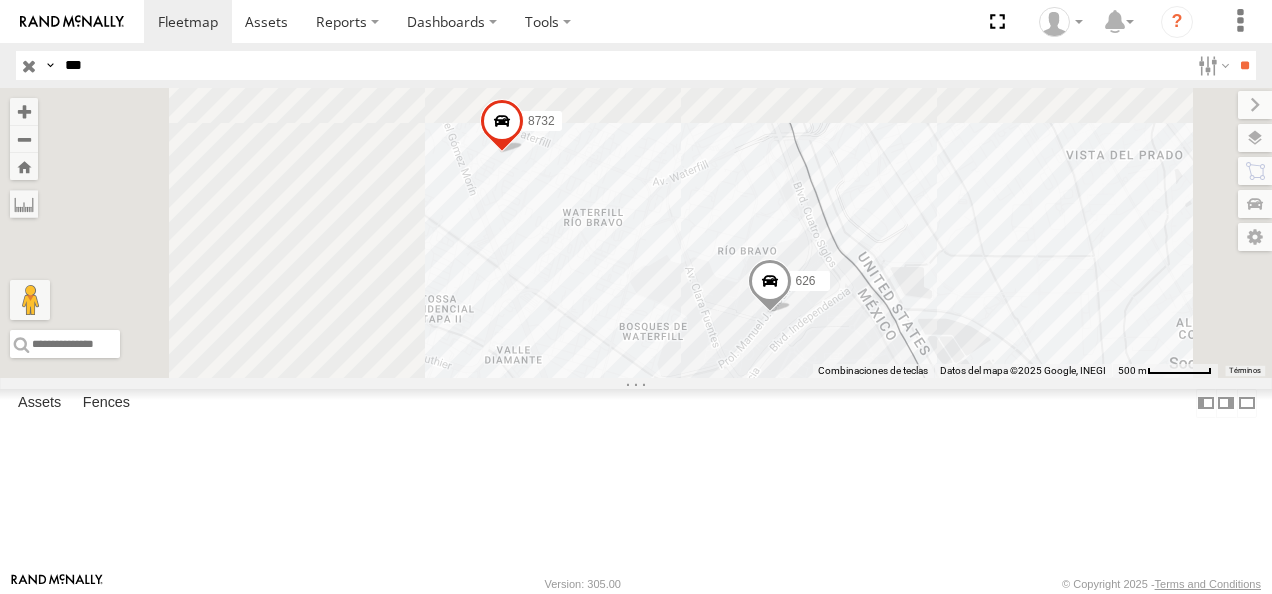 click on "626" at bounding box center [0, 0] 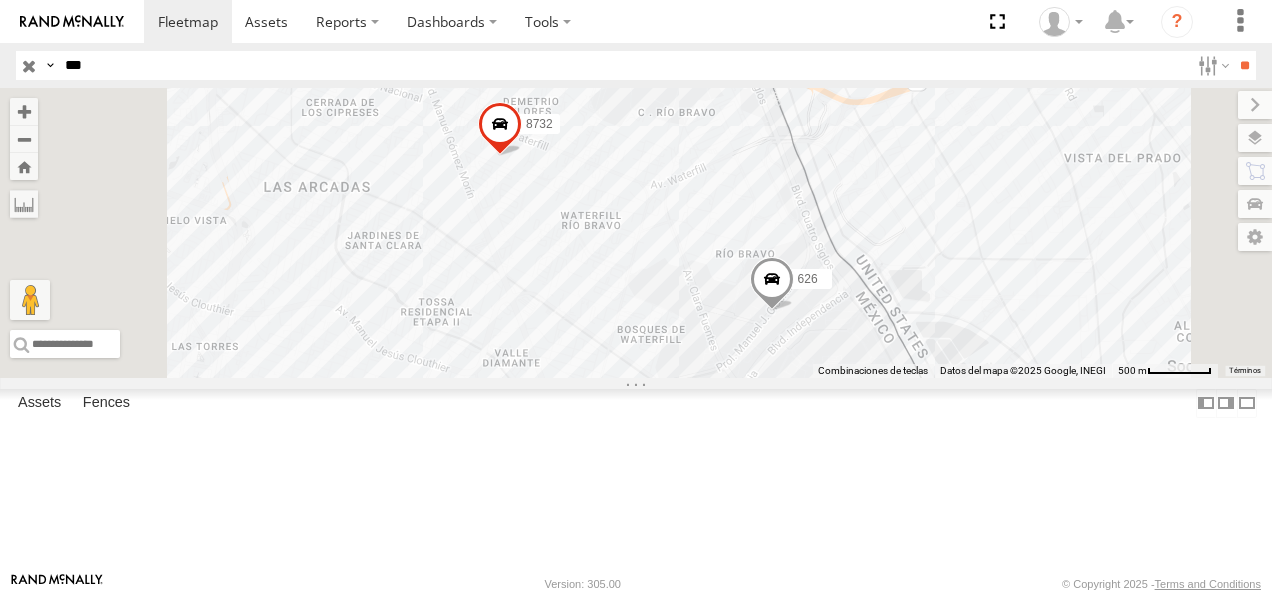 drag, startPoint x: 127, startPoint y: 72, endPoint x: -4, endPoint y: 70, distance: 131.01526 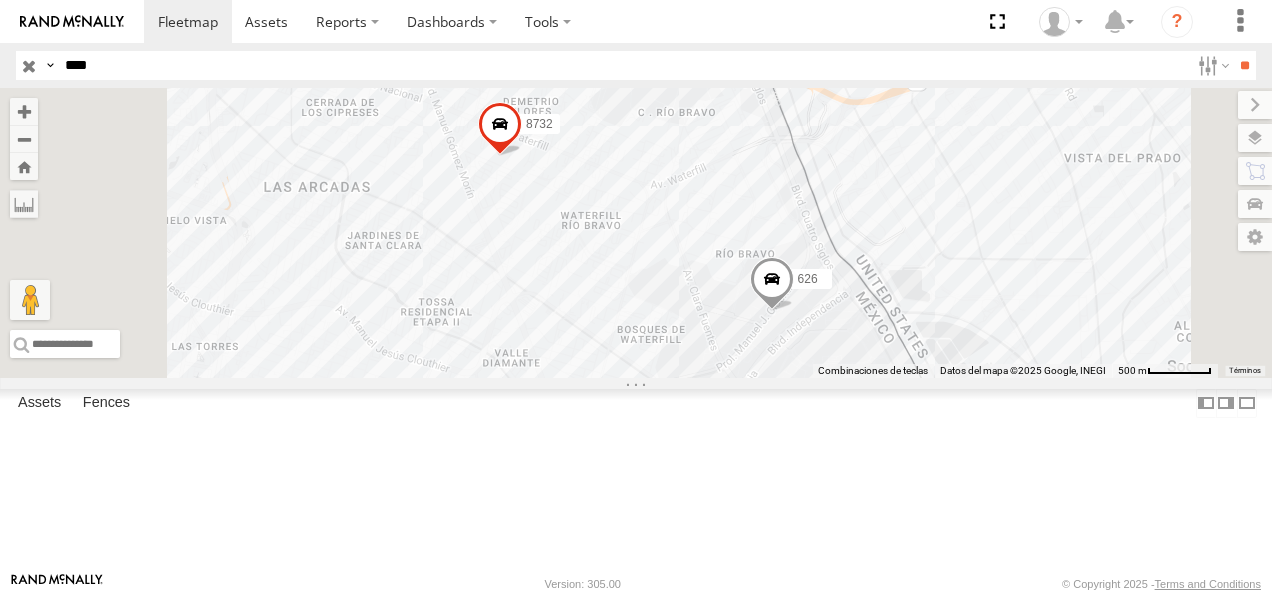 click on "**" at bounding box center [1244, 65] 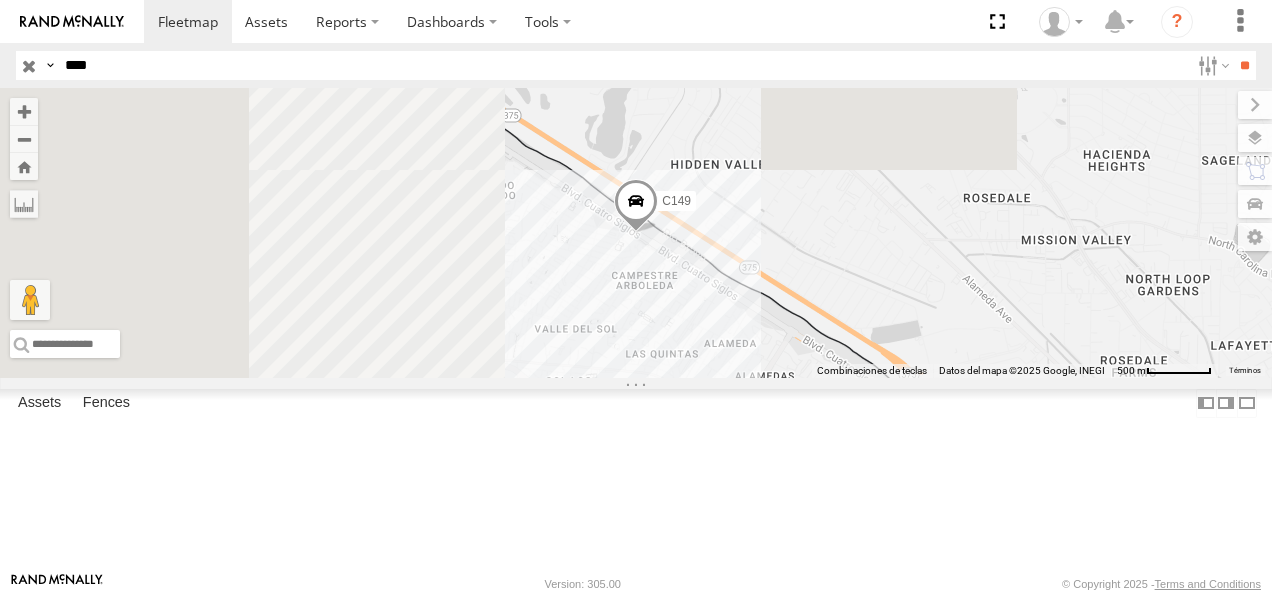 click on "Cruce" at bounding box center [0, 0] 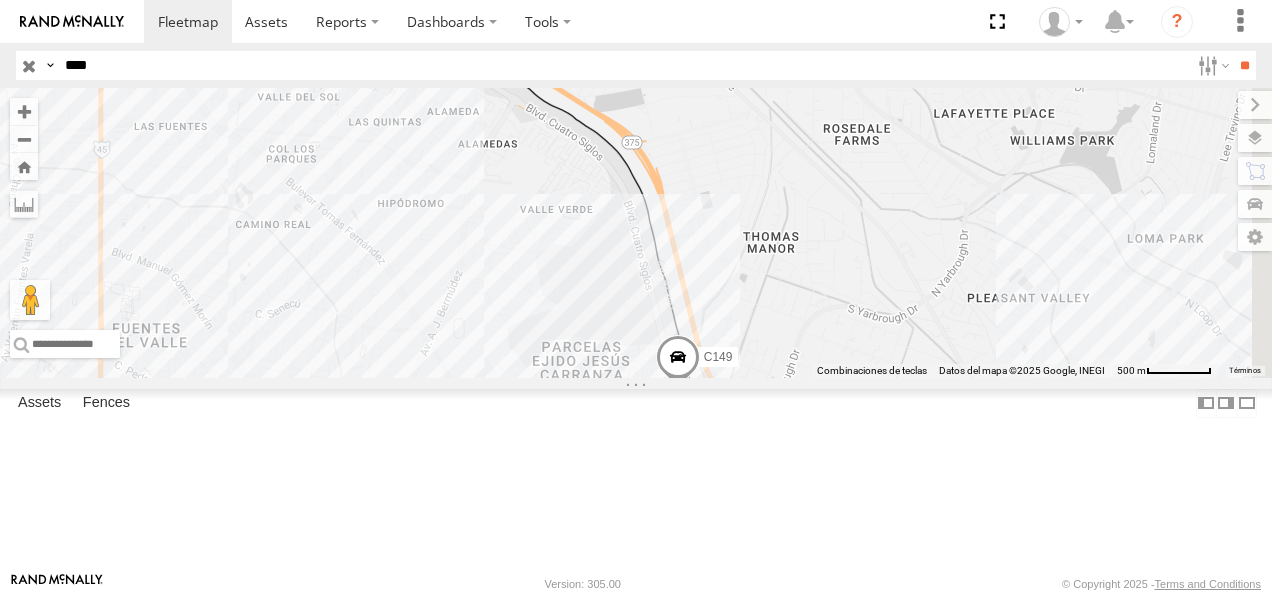 drag, startPoint x: 127, startPoint y: 70, endPoint x: 0, endPoint y: 77, distance: 127.192764 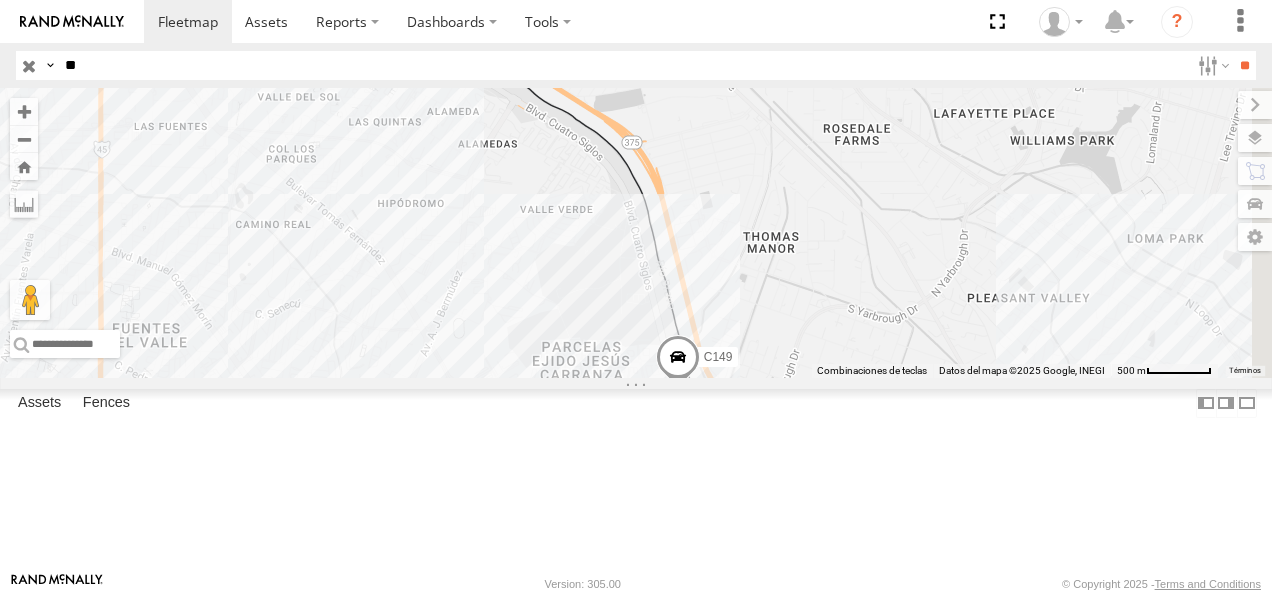 click on "**" at bounding box center (1244, 65) 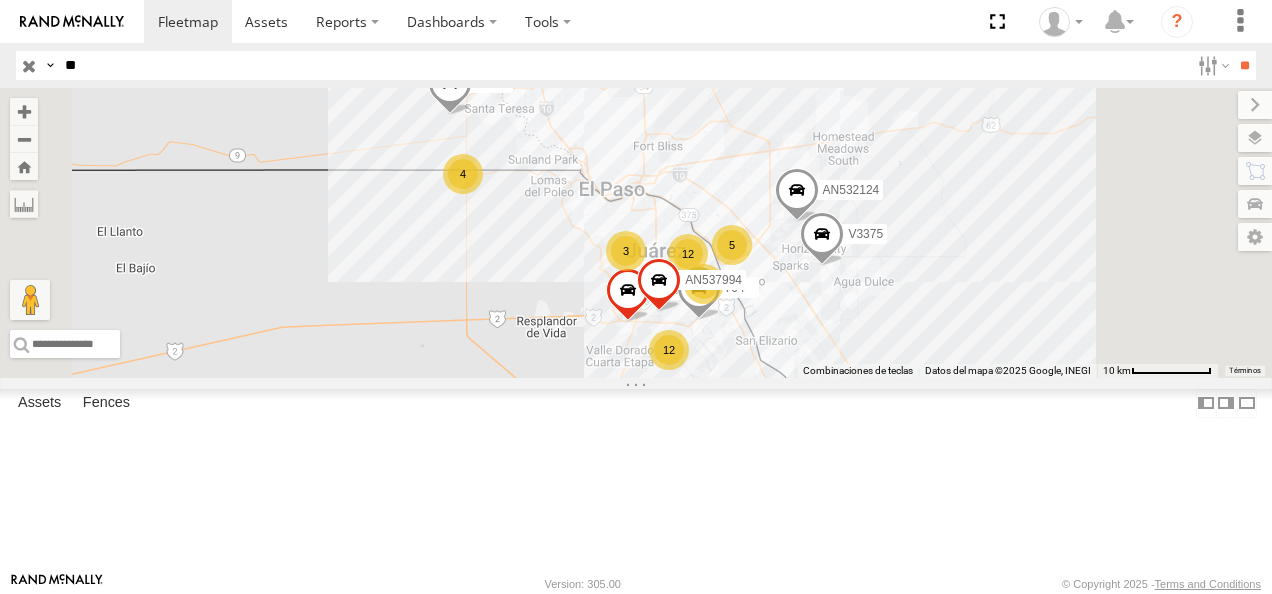 click on "94
FLEX NORTE" at bounding box center (0, 0) 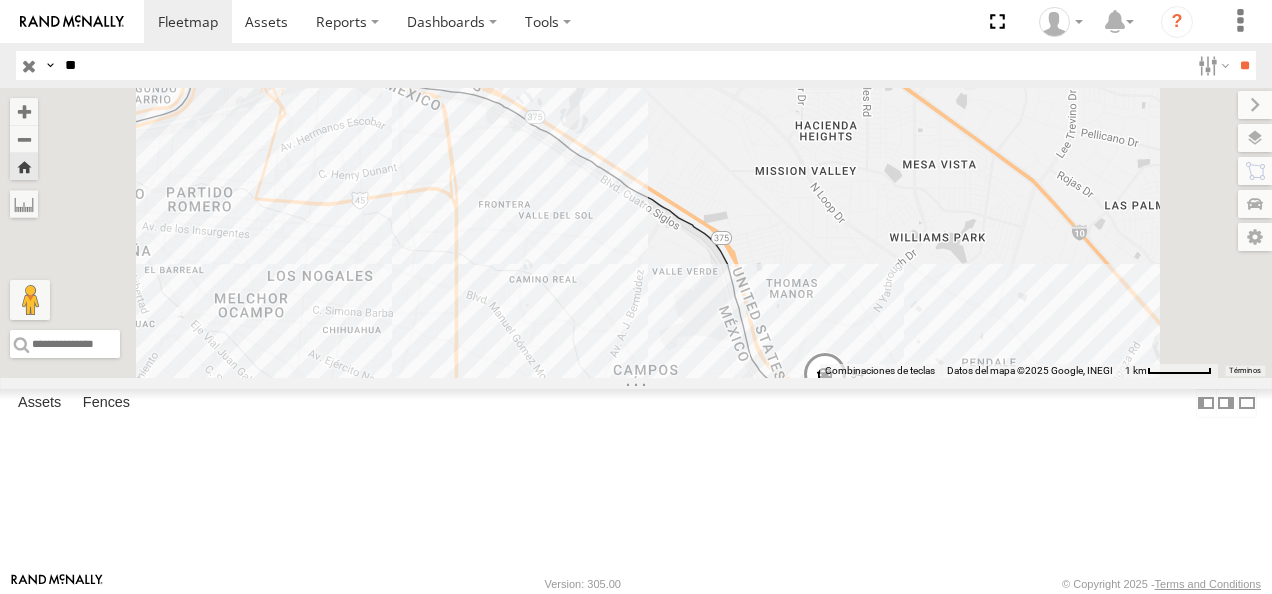 drag, startPoint x: 833, startPoint y: 366, endPoint x: 920, endPoint y: 432, distance: 109.201645 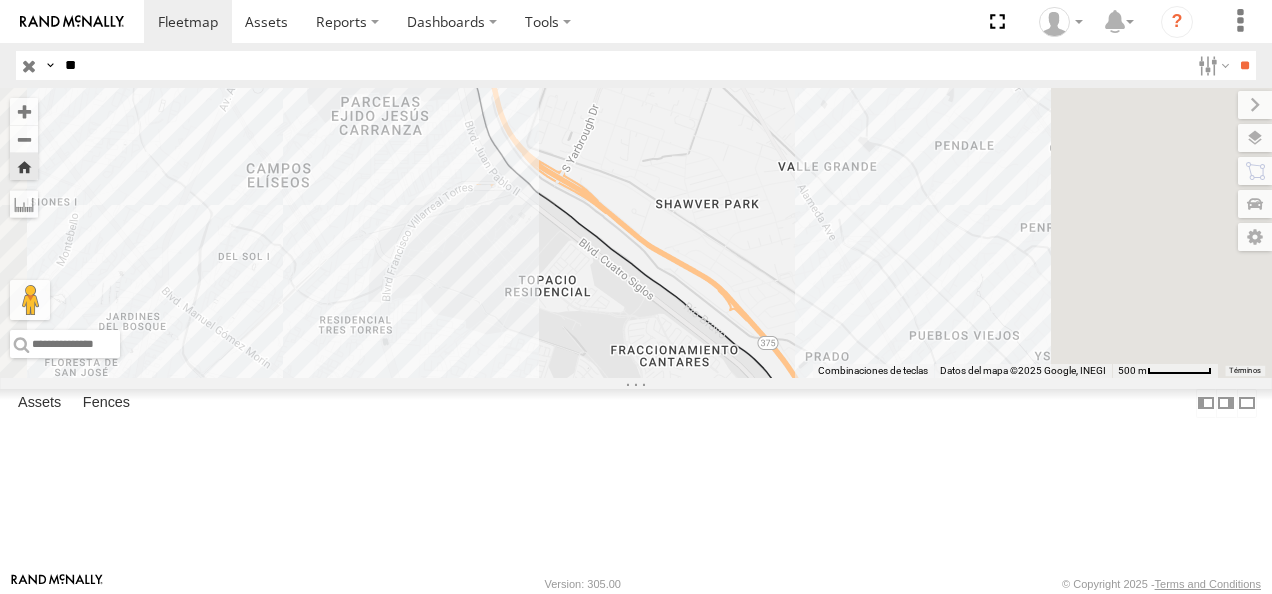 drag, startPoint x: 126, startPoint y: 69, endPoint x: -4, endPoint y: 63, distance: 130.13838 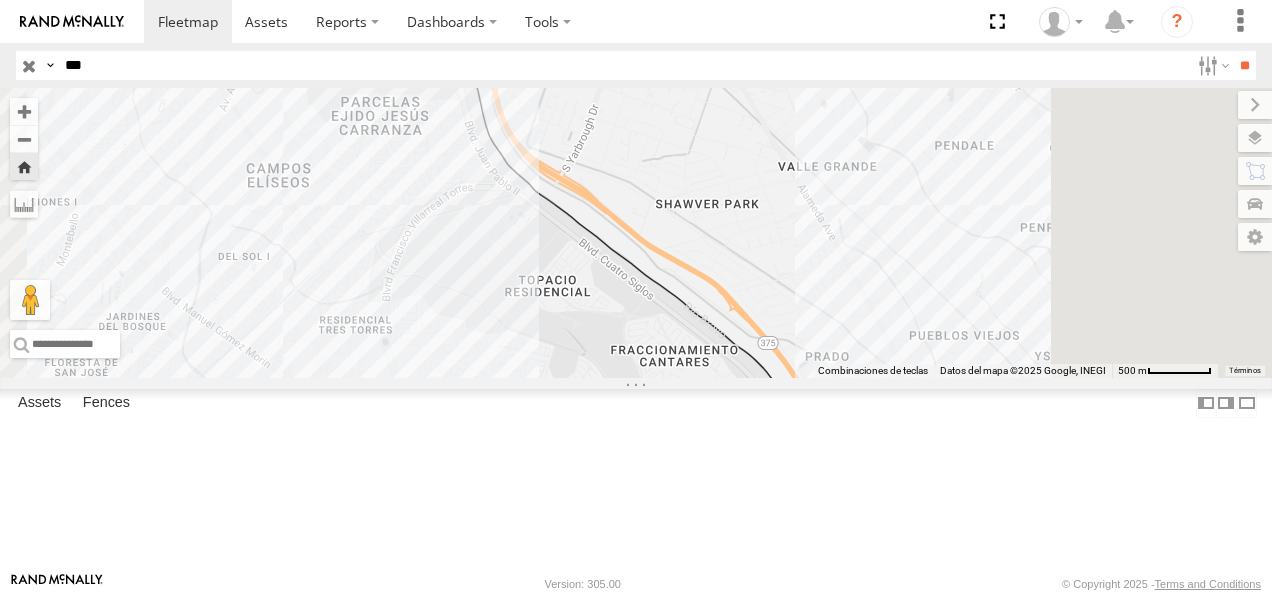 click on "**" at bounding box center (1244, 65) 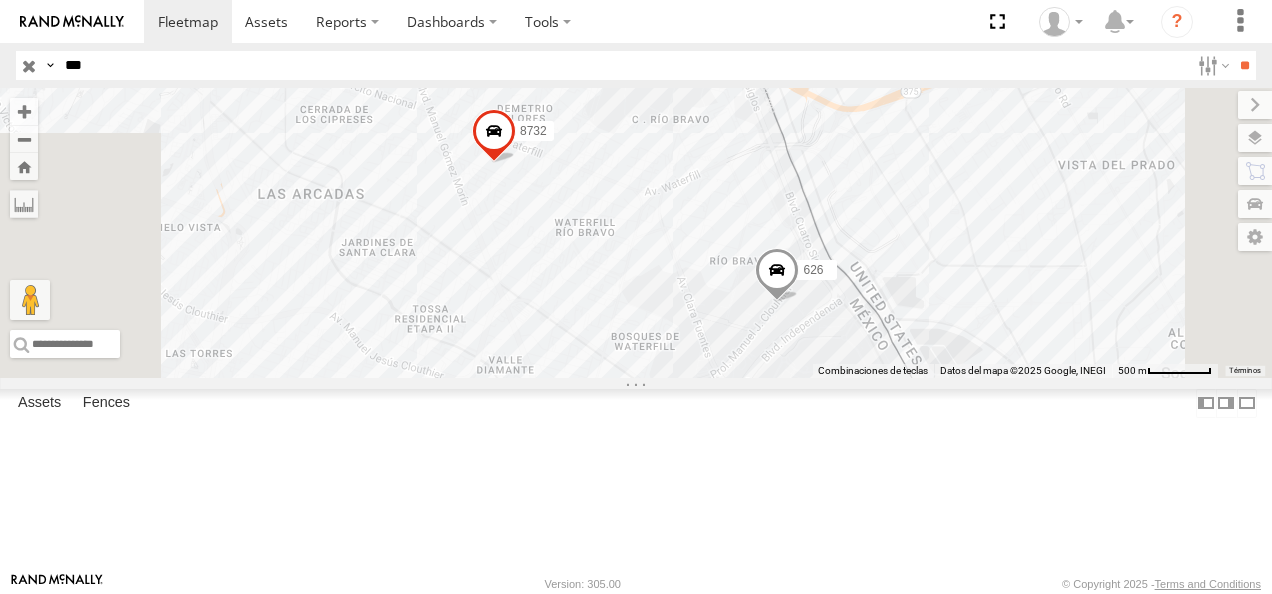 click on "626" at bounding box center [0, 0] 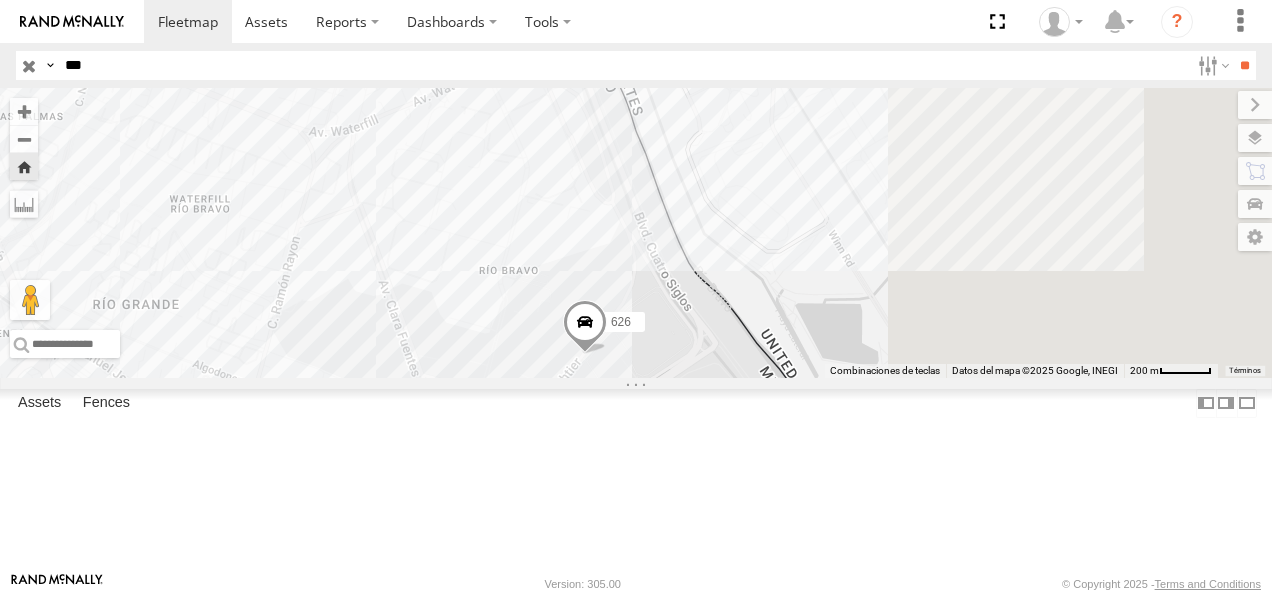 drag, startPoint x: 918, startPoint y: 372, endPoint x: 765, endPoint y: 432, distance: 164.34415 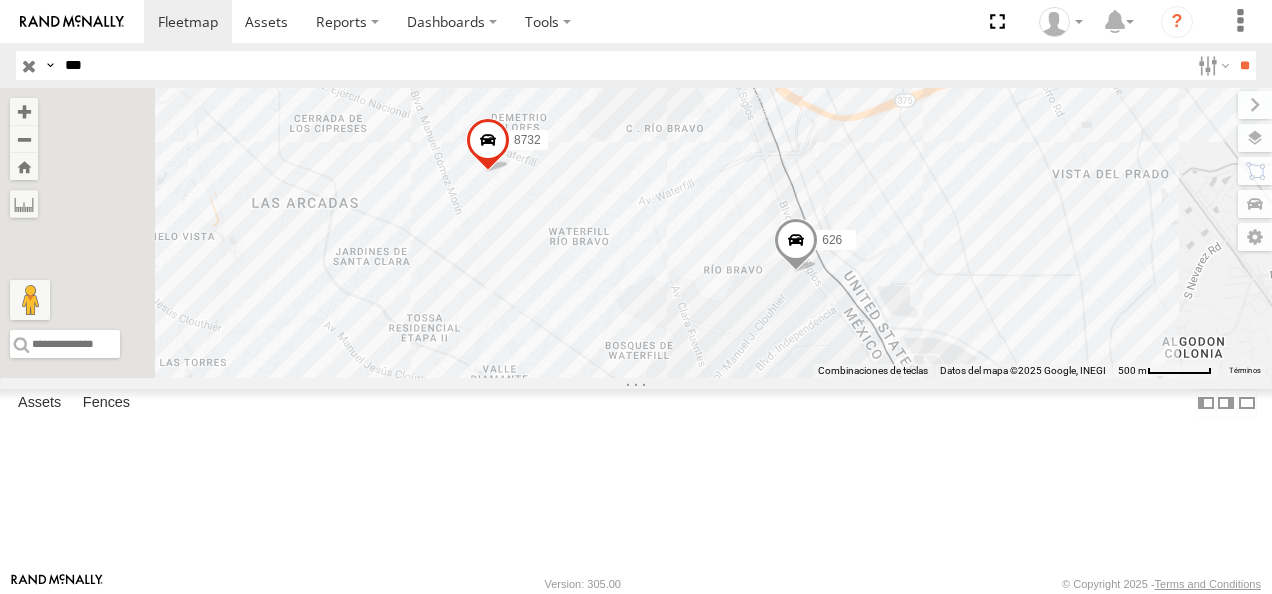 drag, startPoint x: 148, startPoint y: 80, endPoint x: 17, endPoint y: 82, distance: 131.01526 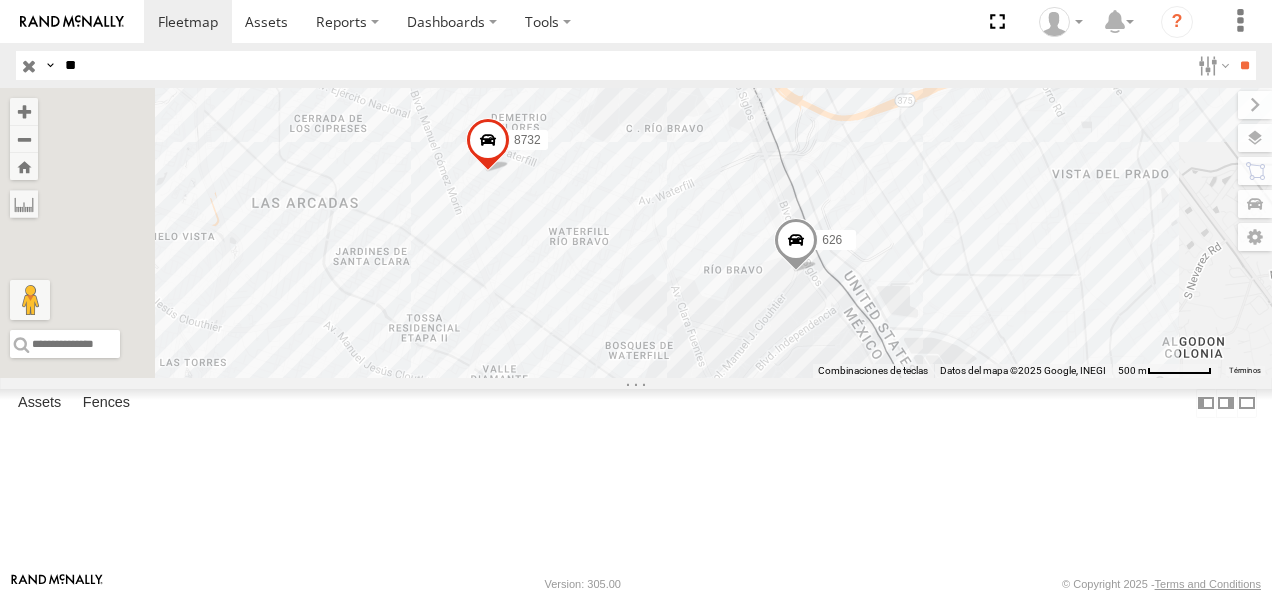 click on "**" at bounding box center (1244, 65) 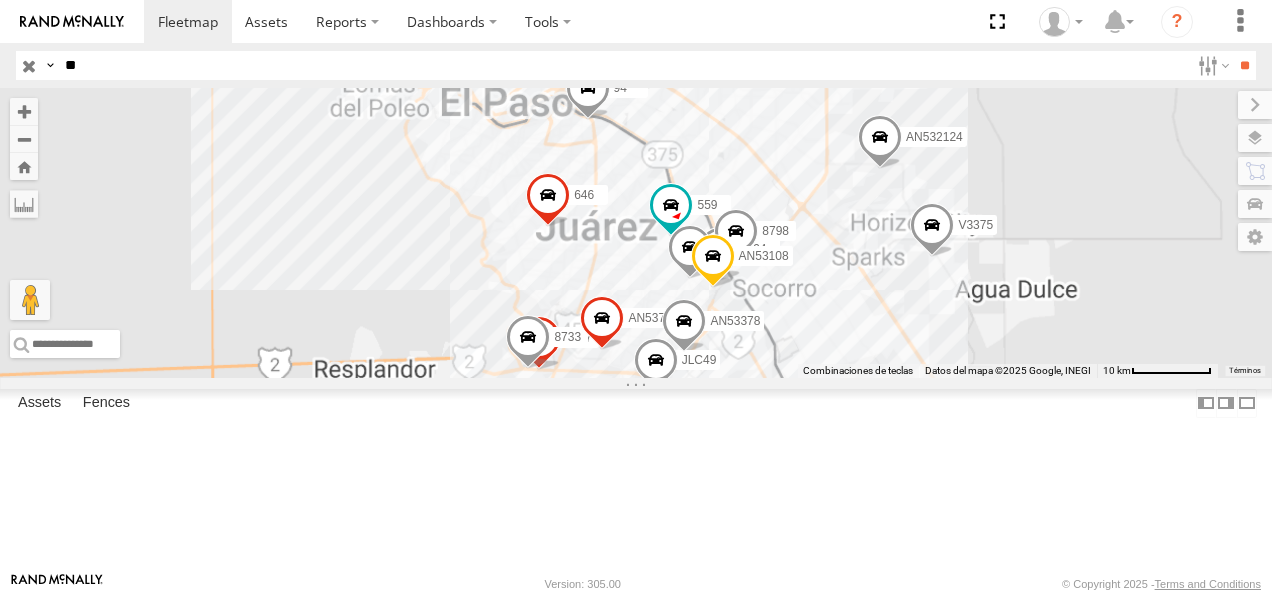 drag, startPoint x: 117, startPoint y: 67, endPoint x: 21, endPoint y: 74, distance: 96.25487 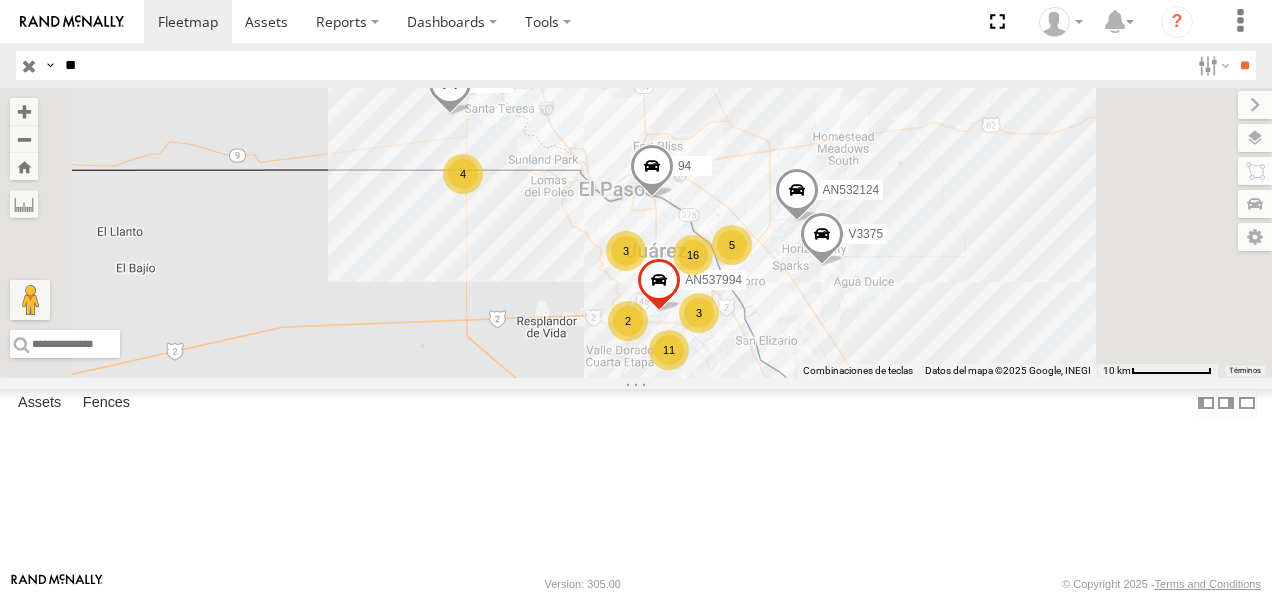 click on "FLEX NORTE" at bounding box center (0, 0) 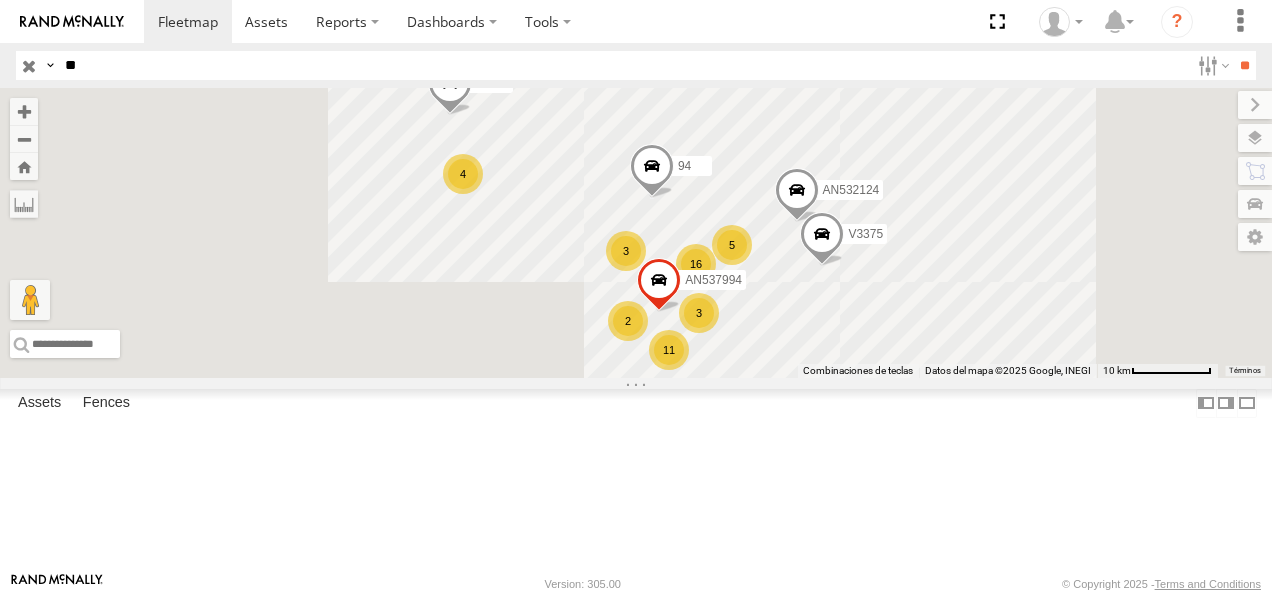 drag, startPoint x: 114, startPoint y: 65, endPoint x: -4, endPoint y: 66, distance: 118.004234 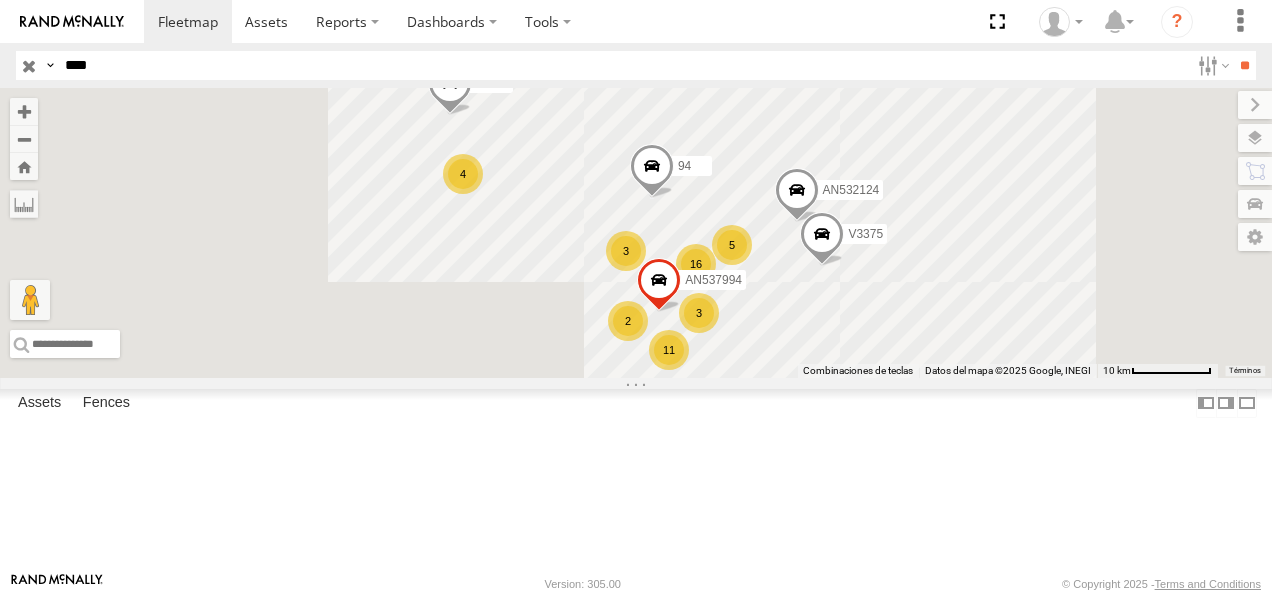 click on "**" at bounding box center (1244, 65) 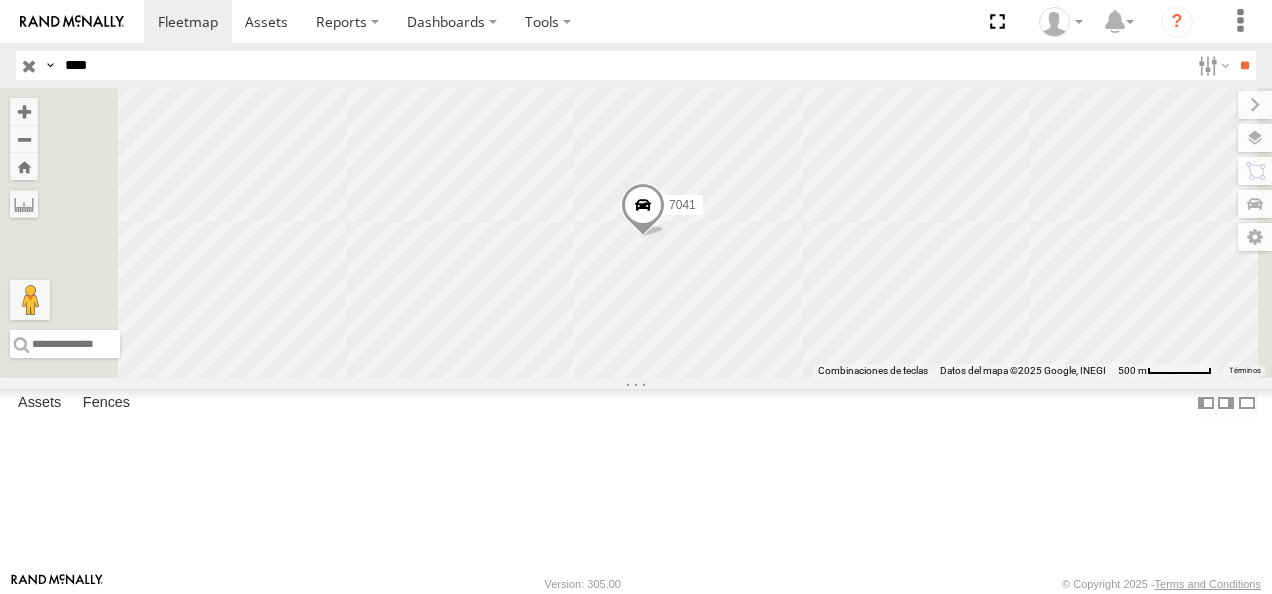 click on "7041" at bounding box center [0, 0] 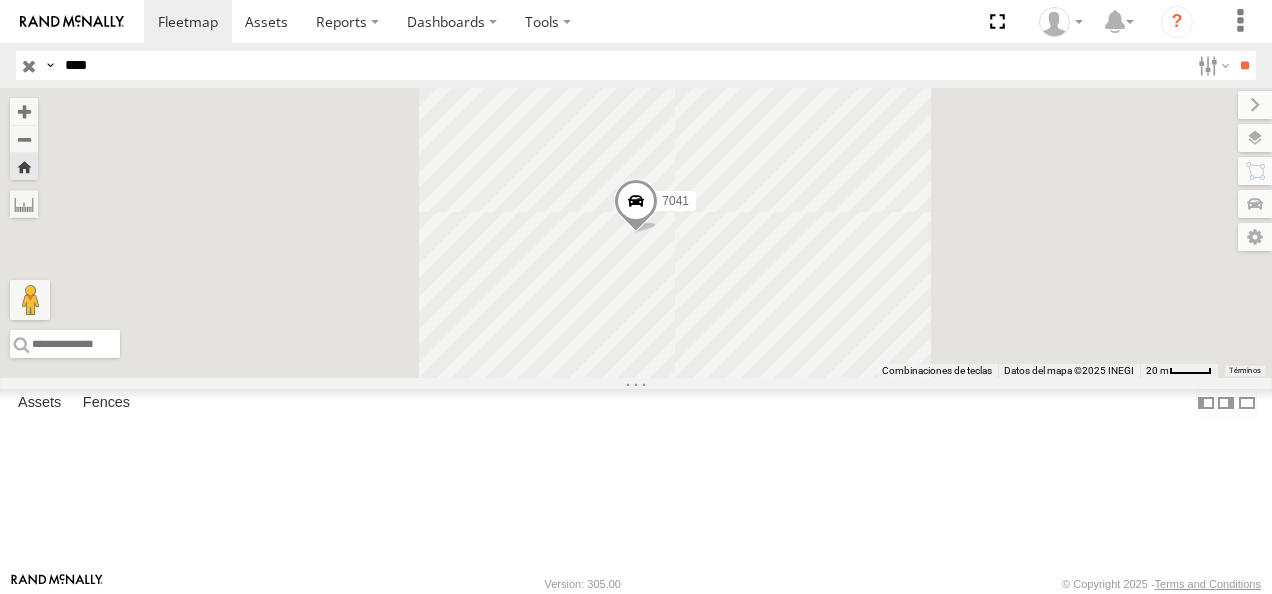 drag, startPoint x: 122, startPoint y: 66, endPoint x: 18, endPoint y: 74, distance: 104.307236 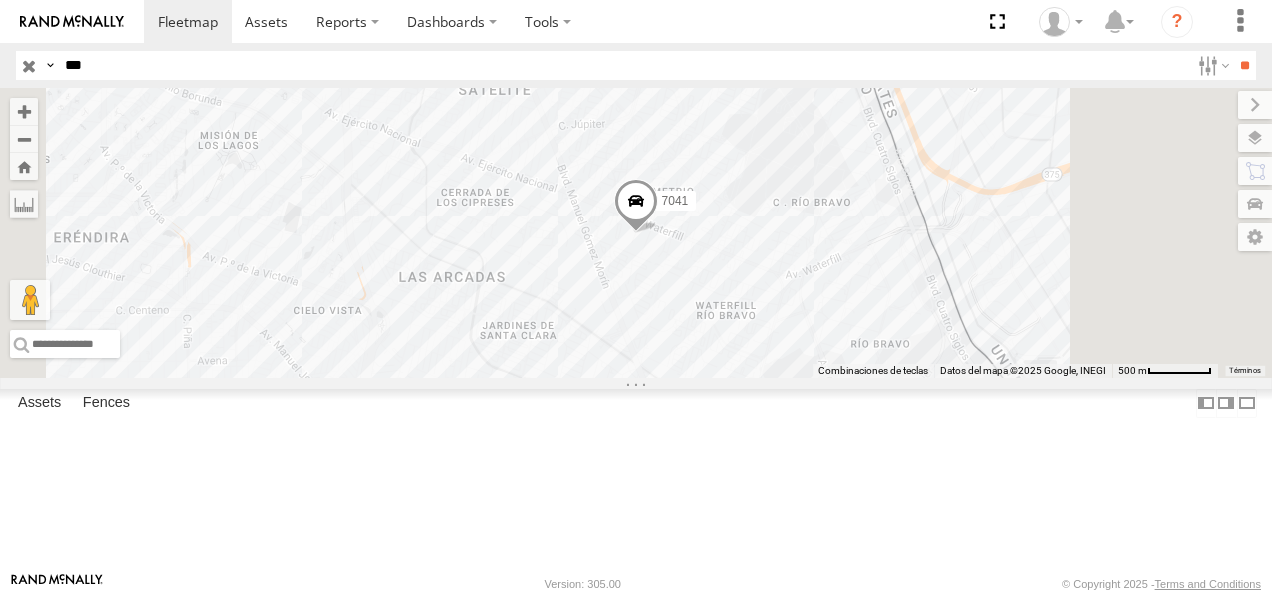 click on "**" at bounding box center (1244, 65) 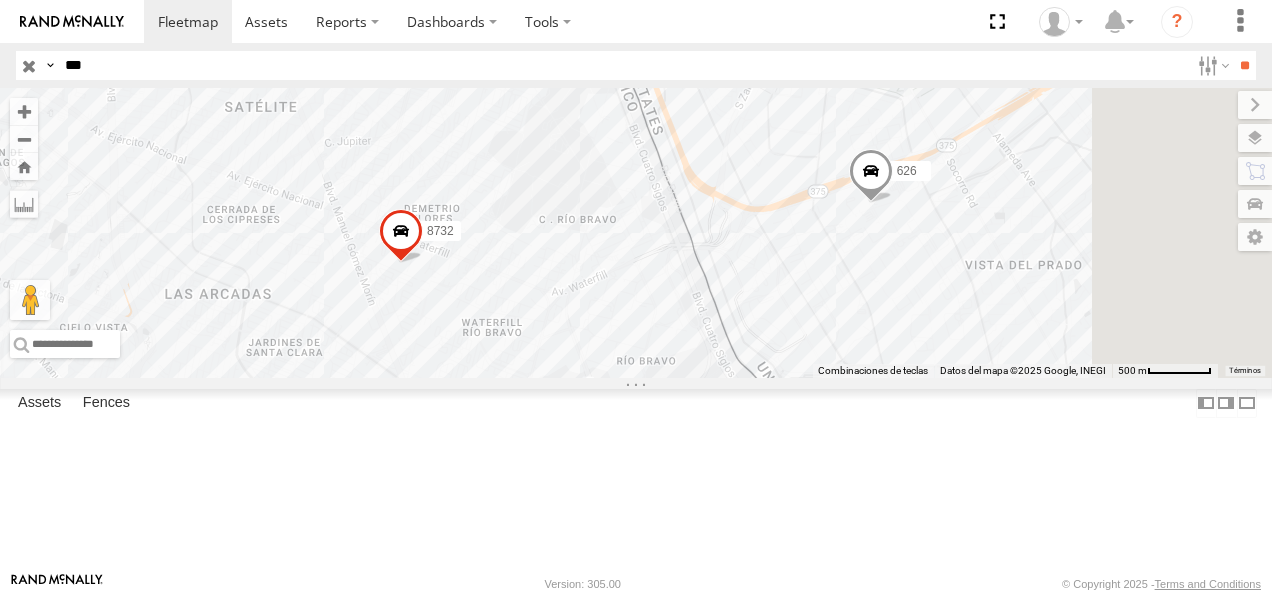click on "626" at bounding box center (0, 0) 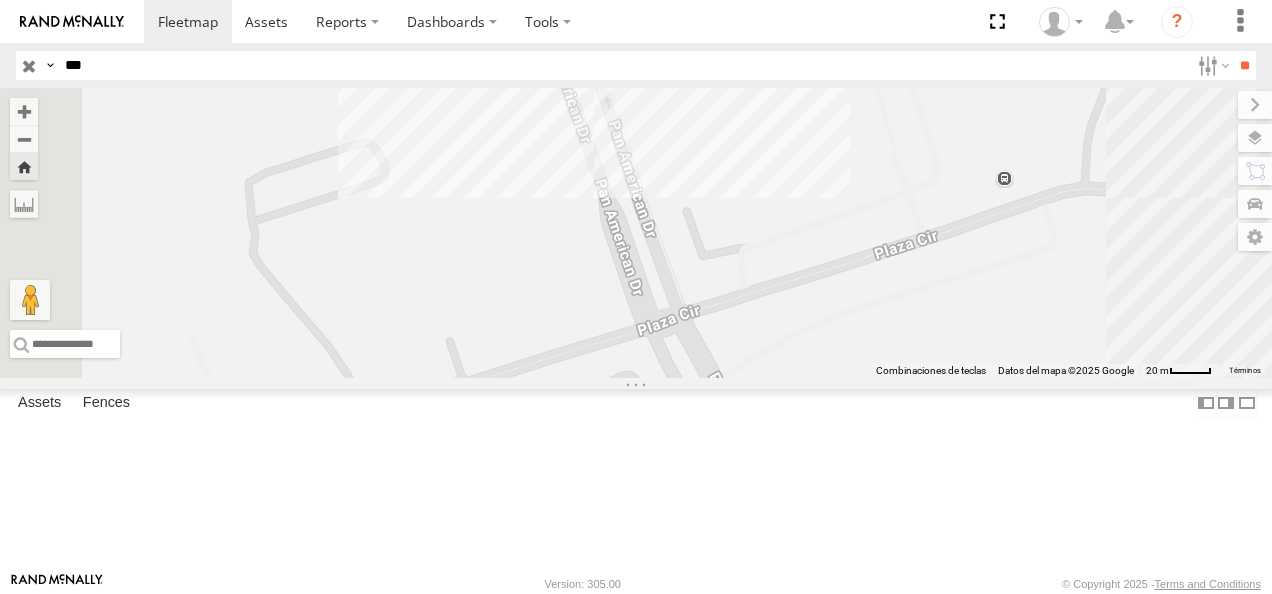 click on "FLEX NORTE" at bounding box center (0, 0) 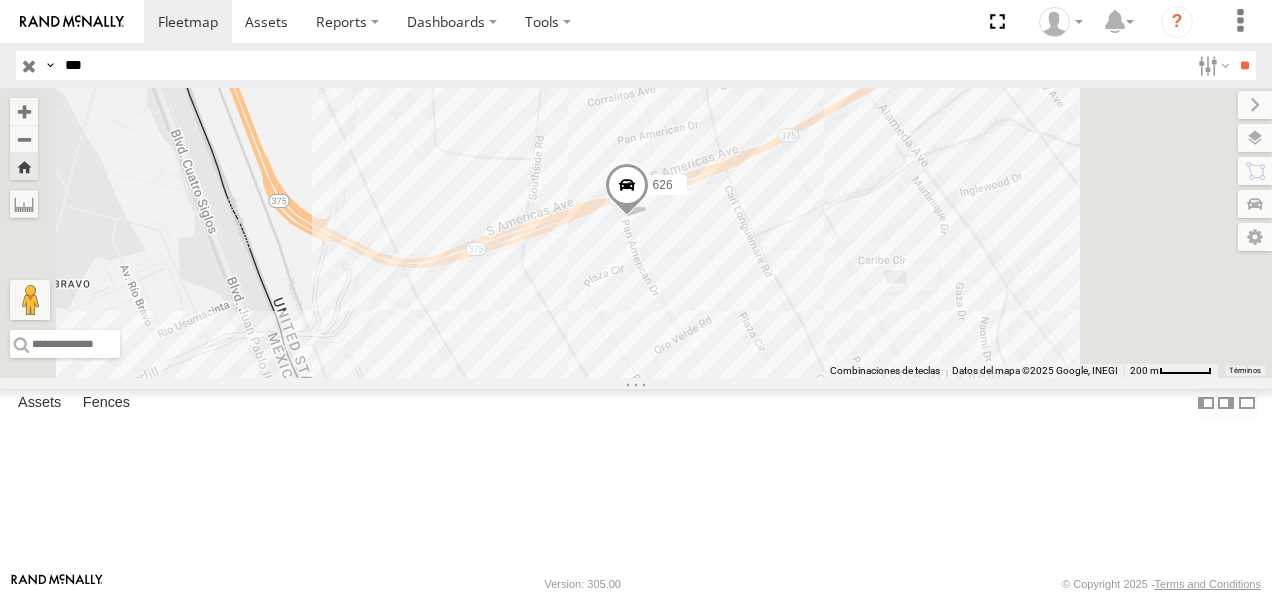 drag, startPoint x: 828, startPoint y: 450, endPoint x: 882, endPoint y: 339, distance: 123.43824 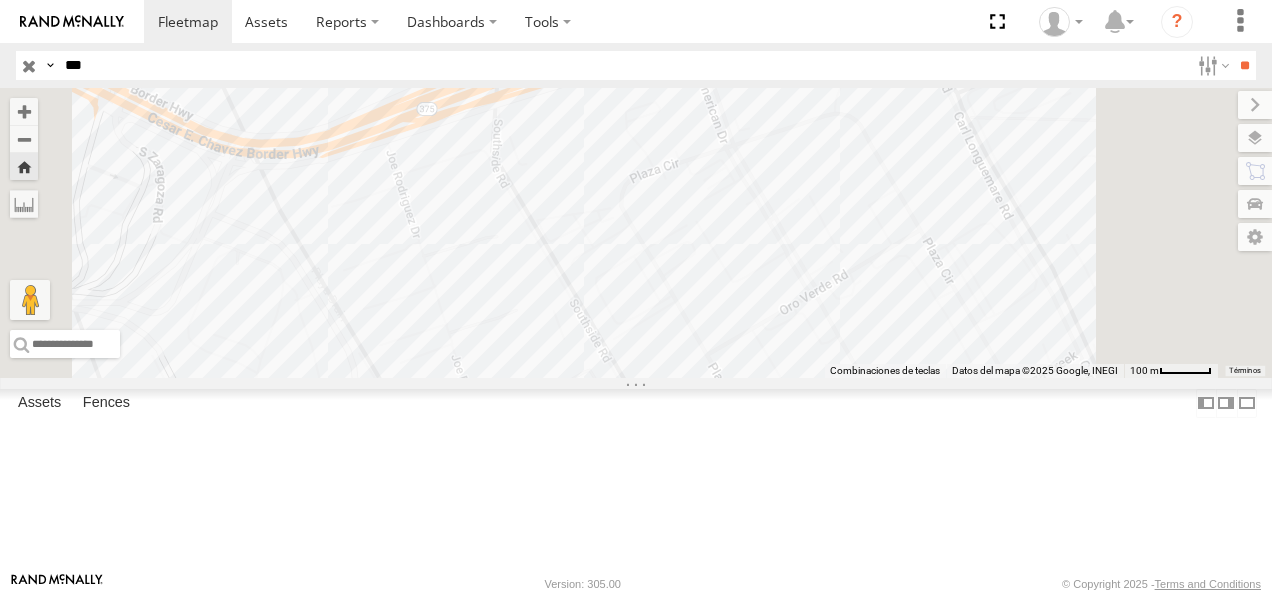 click at bounding box center [701, 29] 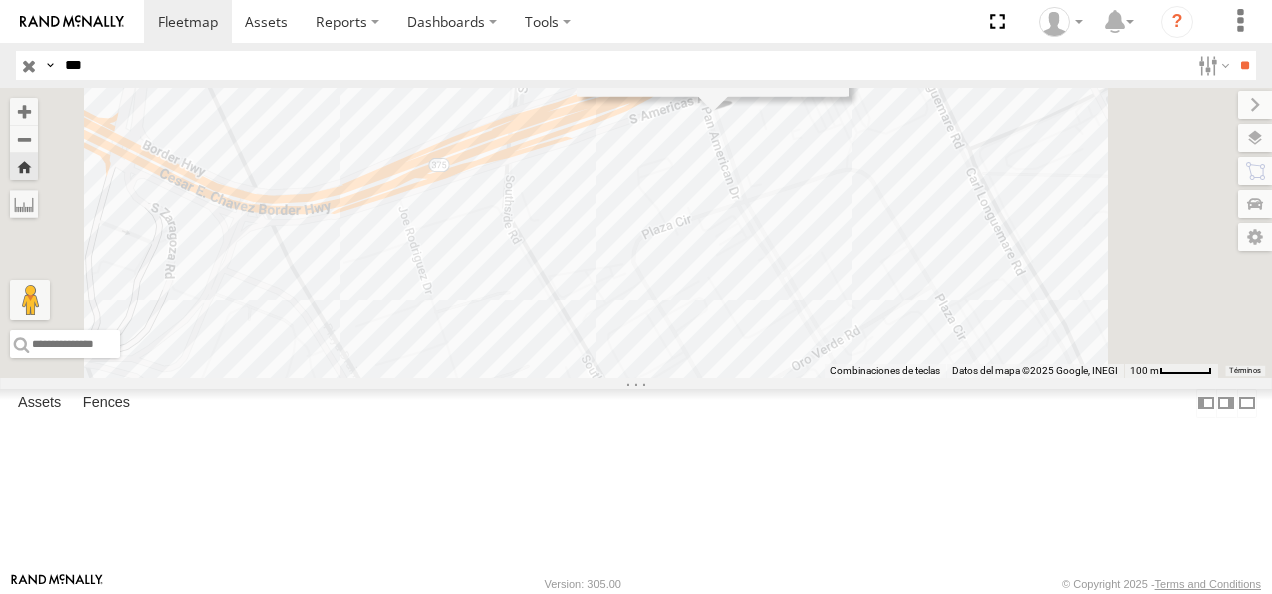 drag, startPoint x: 928, startPoint y: 178, endPoint x: 940, endPoint y: 230, distance: 53.366657 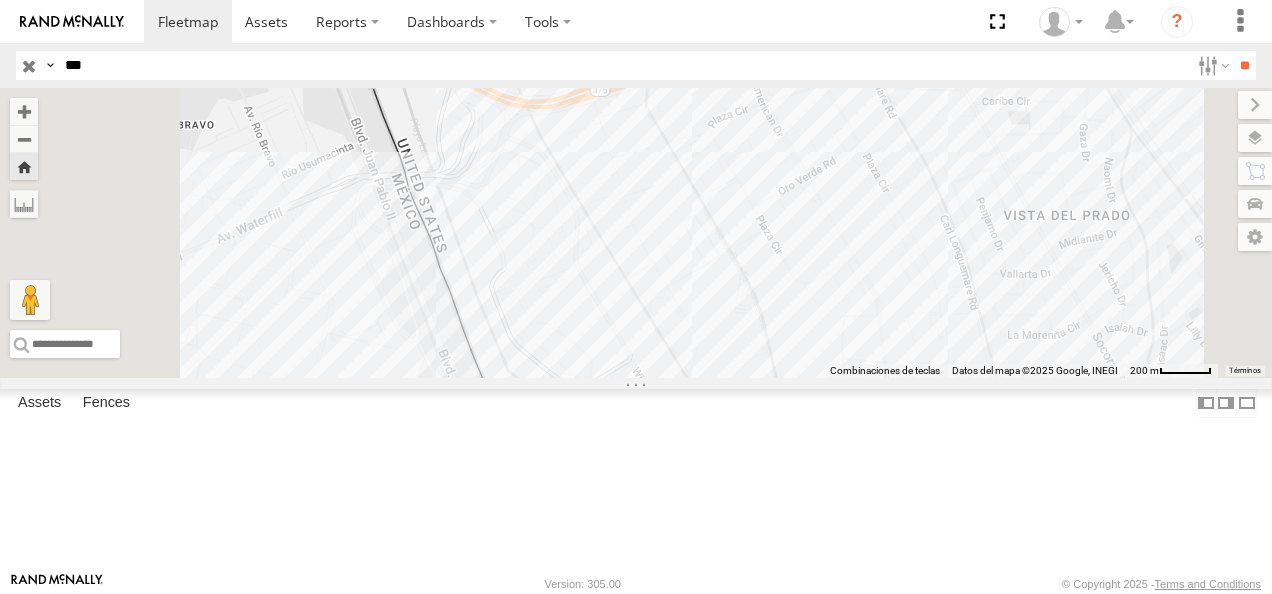 drag, startPoint x: 914, startPoint y: 297, endPoint x: 982, endPoint y: 216, distance: 105.75916 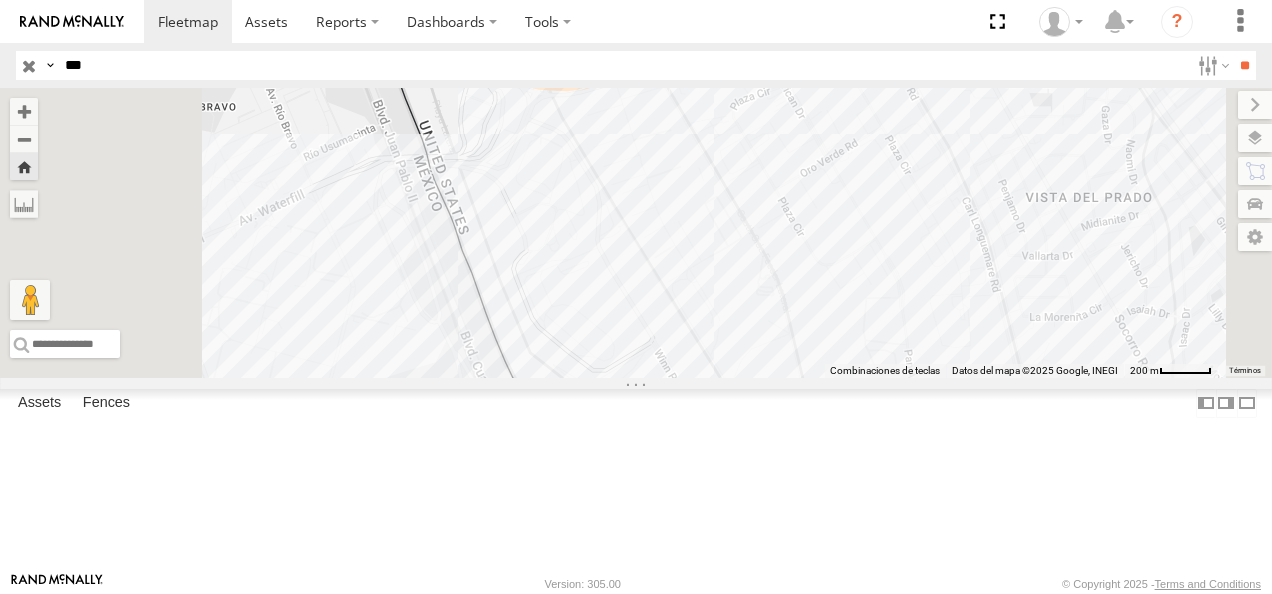 click on "626 626 FLEX NORTE Pan American Dr El Paso [LATITUDE] ,  [LONGITUDE] 0 16:16:53 08/05/2025" at bounding box center (636, 233) 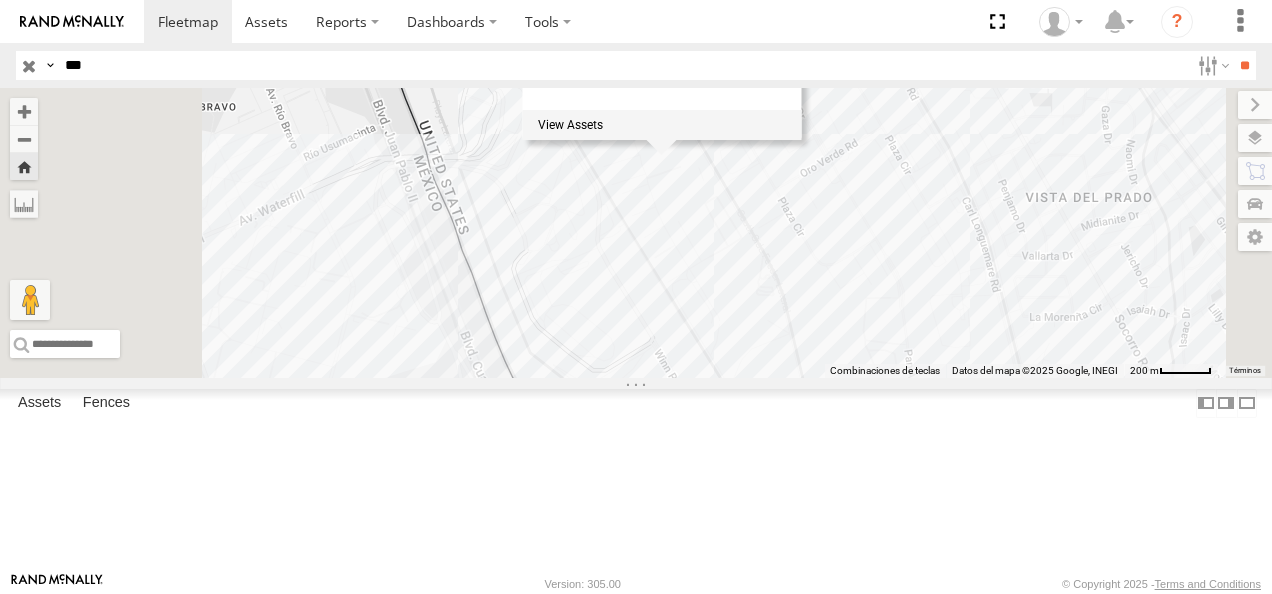 click on "626 IMPULSE (ETHICON) 1" at bounding box center (636, 233) 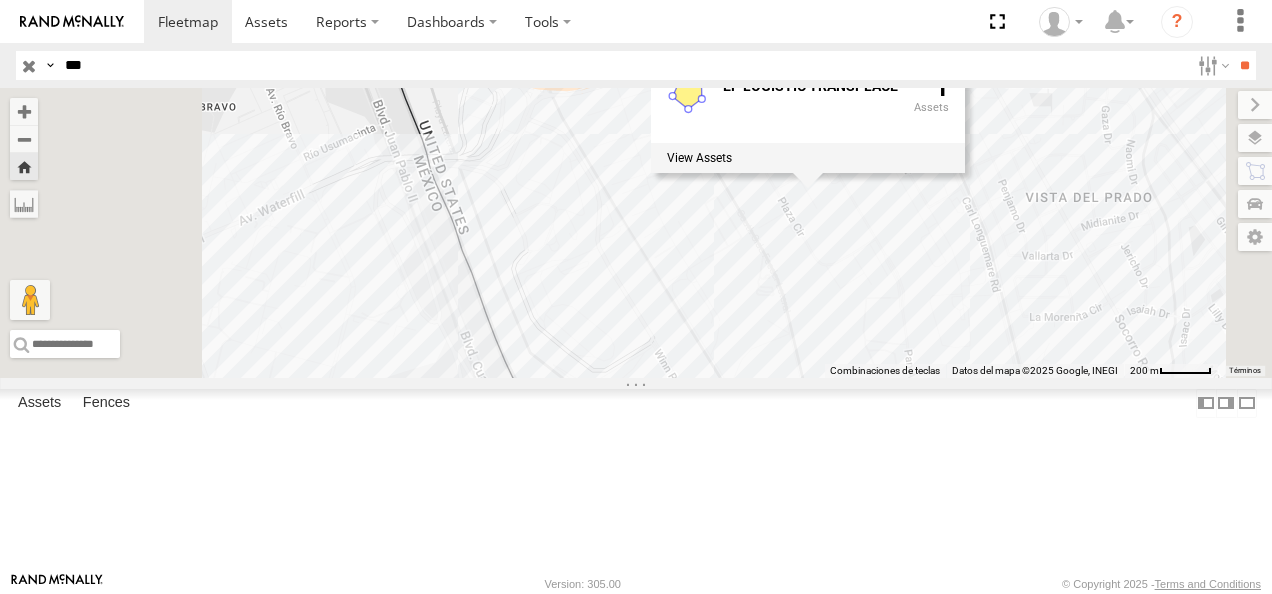 click on "626 EP LOGISTIC TRANSPLACE 1" at bounding box center [636, 233] 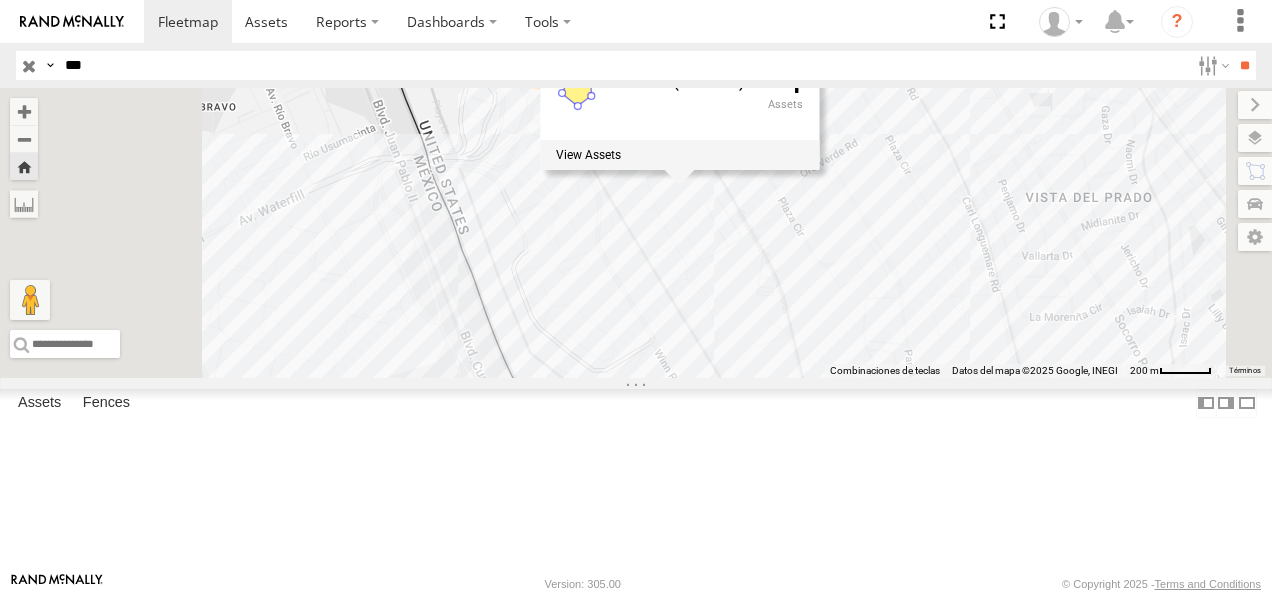 click on "626 IMPULSE (ETHICON) 1" at bounding box center (636, 233) 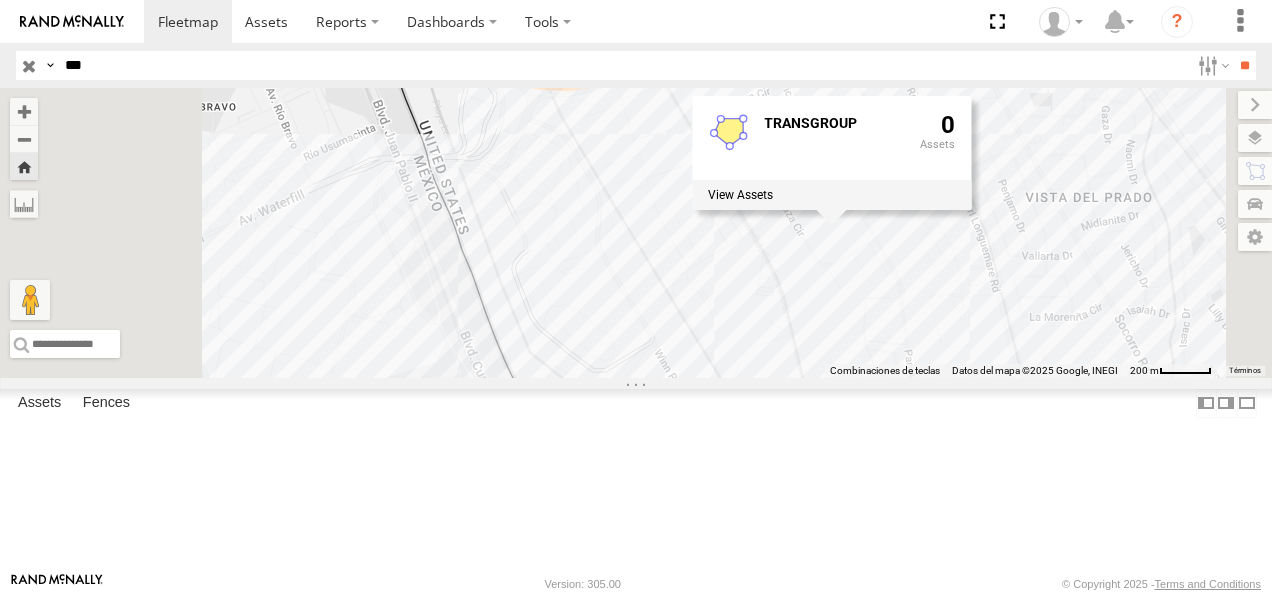 click on "626 TRANSGROUP 0" at bounding box center [636, 233] 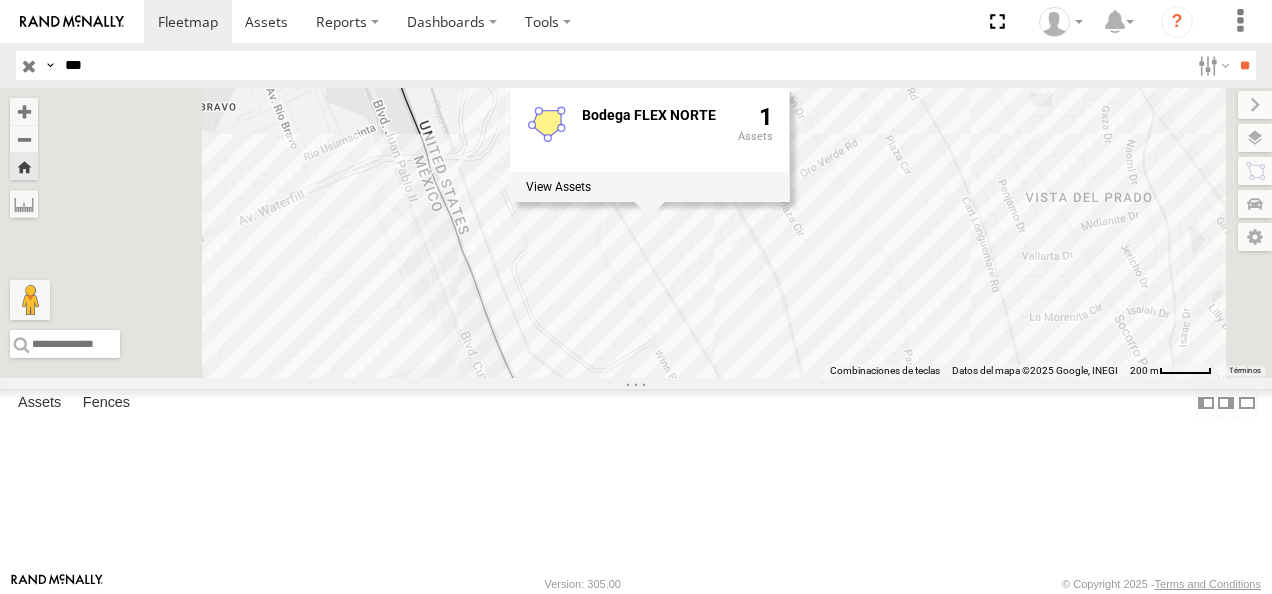 click on "626 Bodega FLEX NORTE 1" at bounding box center (636, 233) 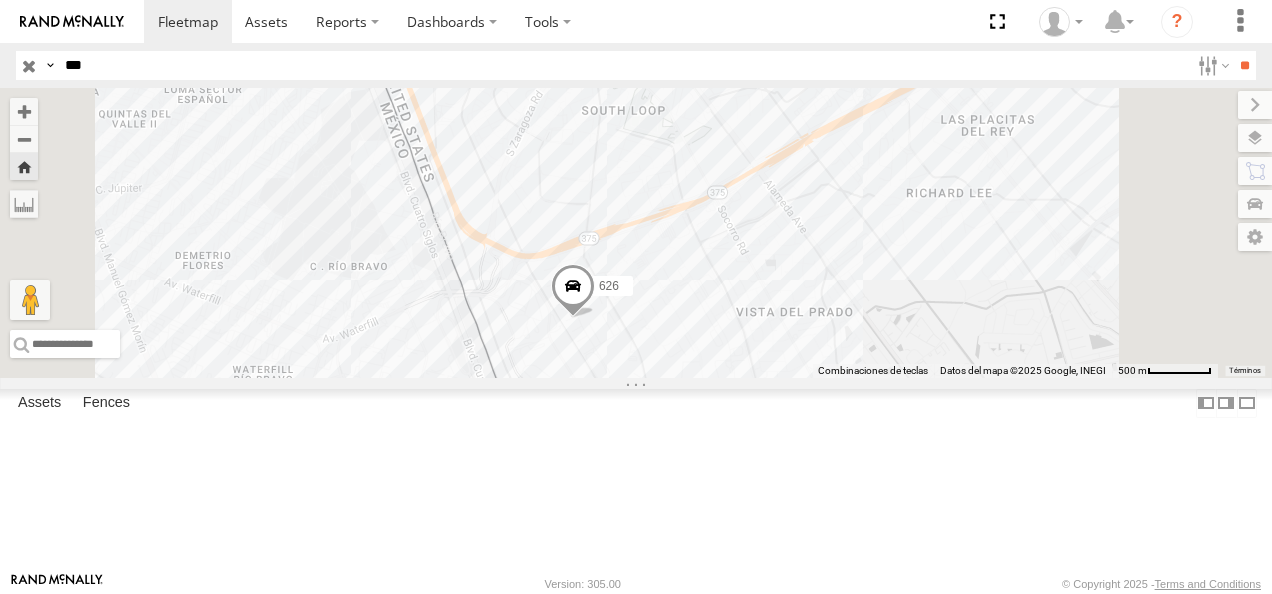 drag, startPoint x: 110, startPoint y: 70, endPoint x: 12, endPoint y: 70, distance: 98 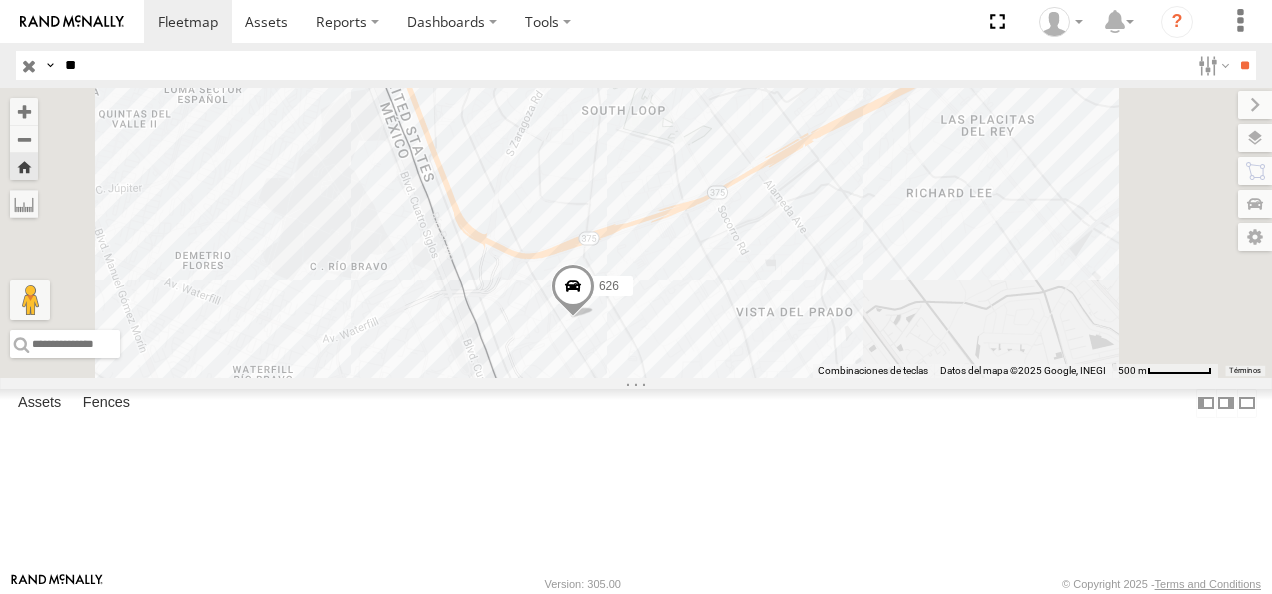 type on "**" 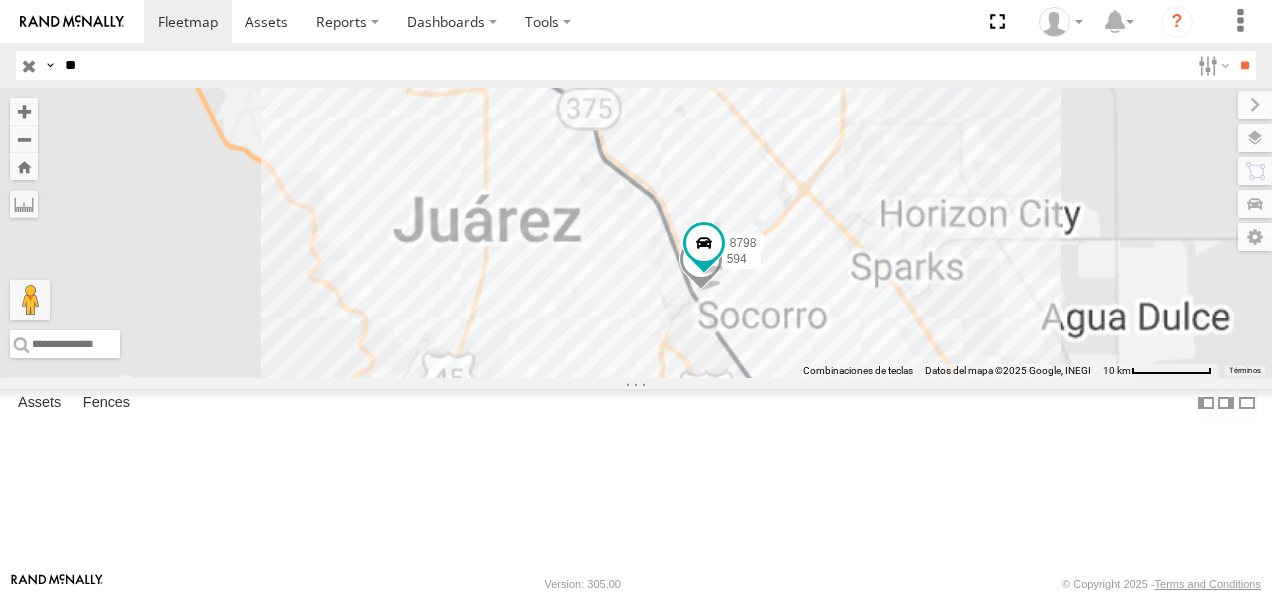 click on "FLEX NORTE" at bounding box center (0, 0) 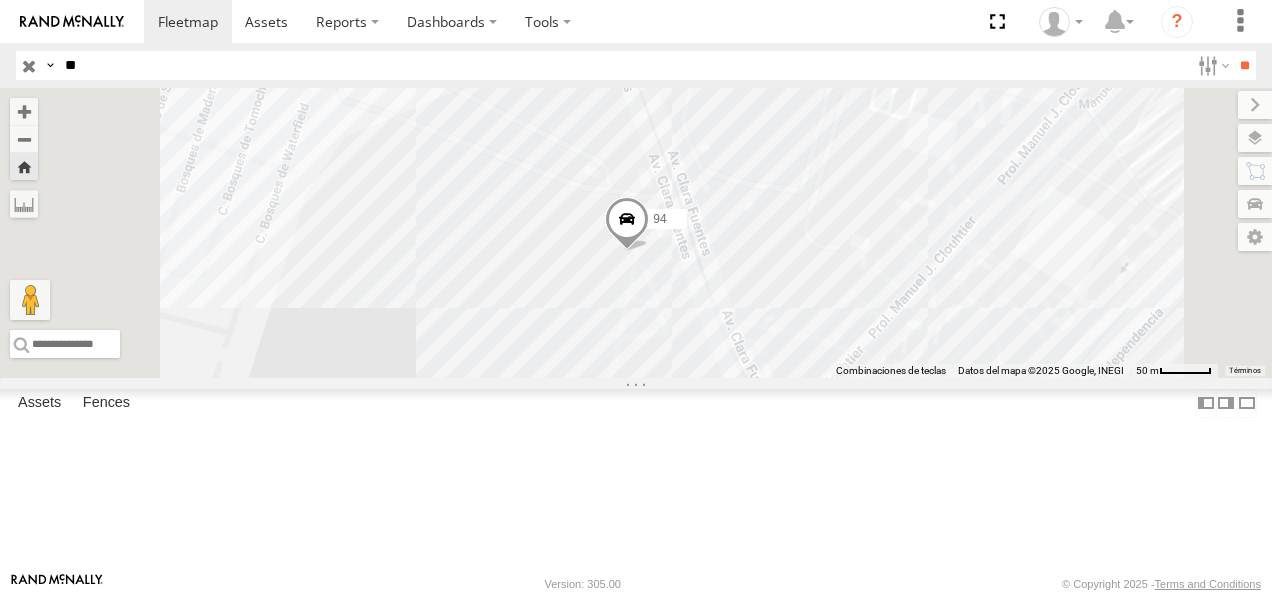 drag, startPoint x: 96, startPoint y: 54, endPoint x: 0, endPoint y: 54, distance: 96 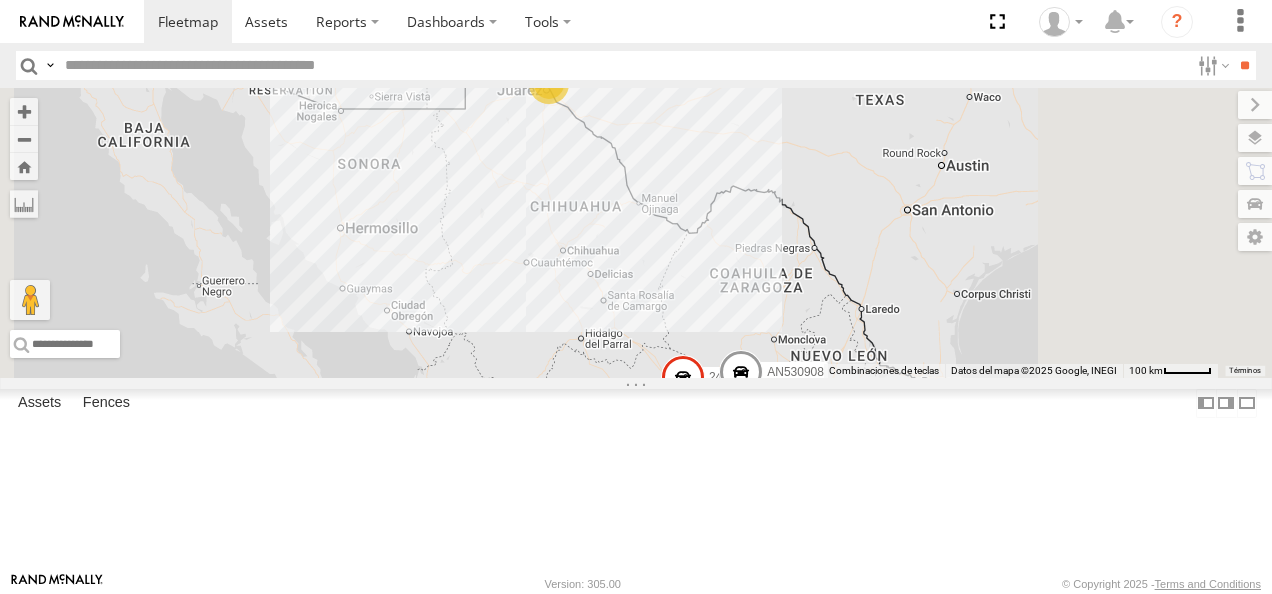 drag, startPoint x: 110, startPoint y: 88, endPoint x: 104, endPoint y: 66, distance: 22.803509 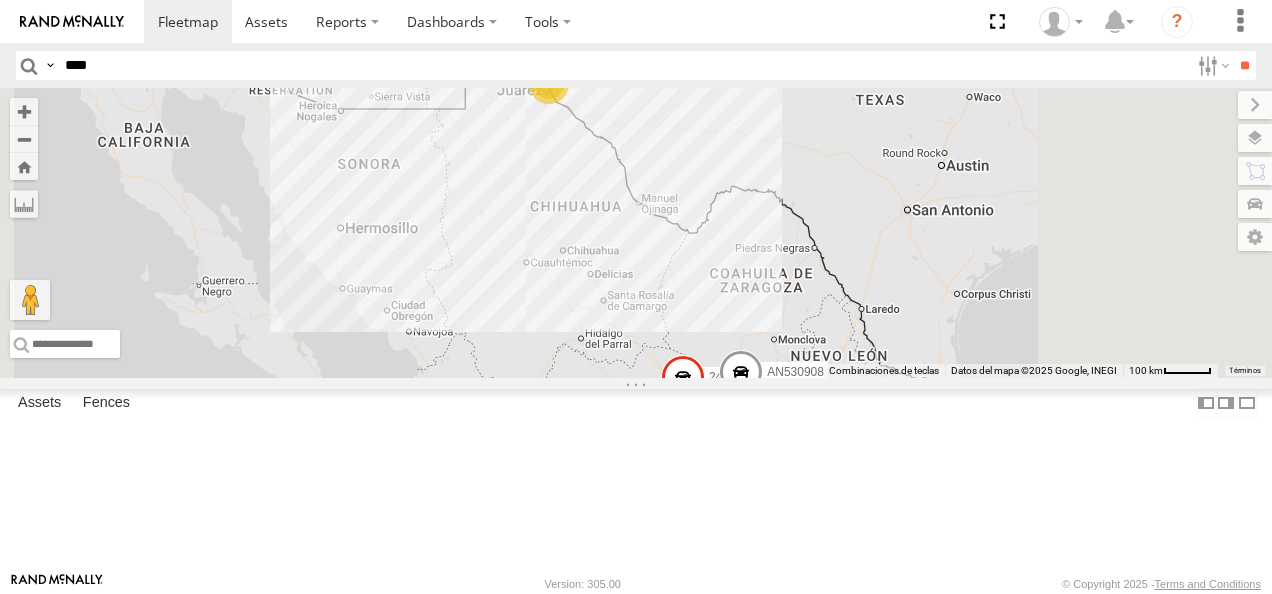 click on "**" at bounding box center [1244, 65] 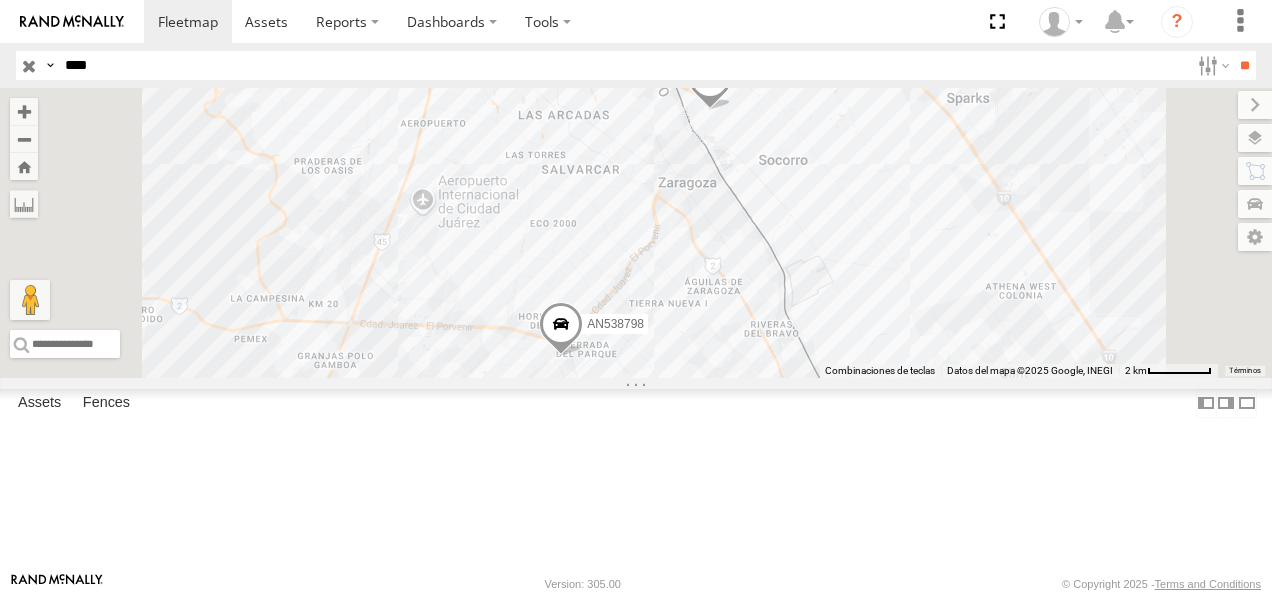 click at bounding box center [0, 0] 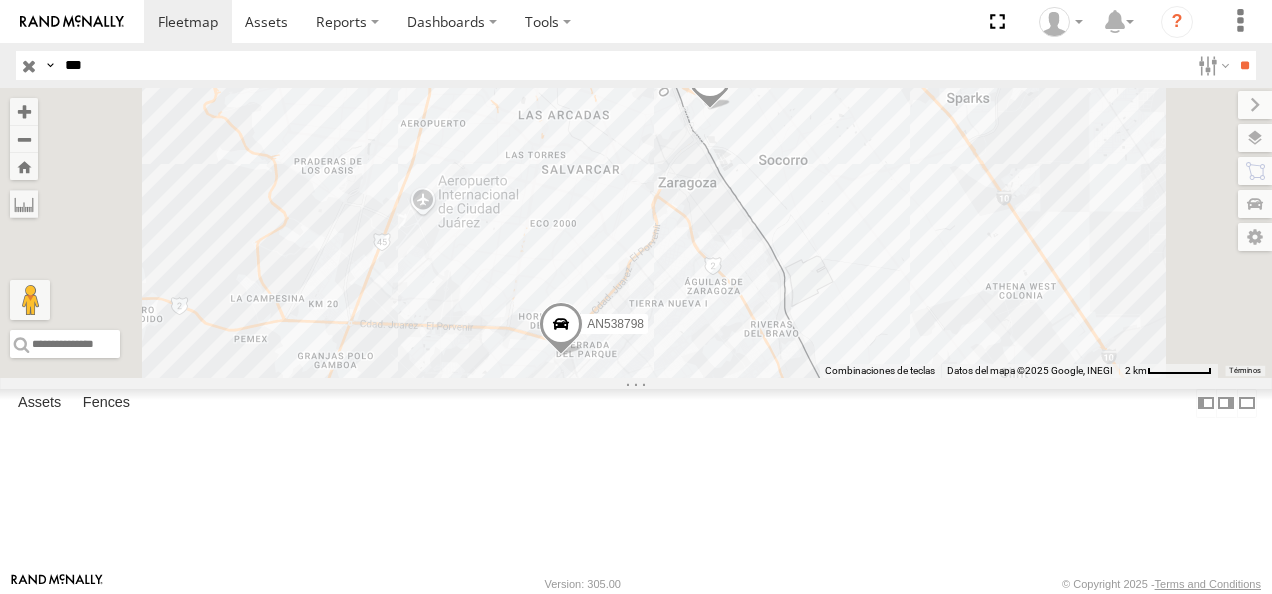 type on "***" 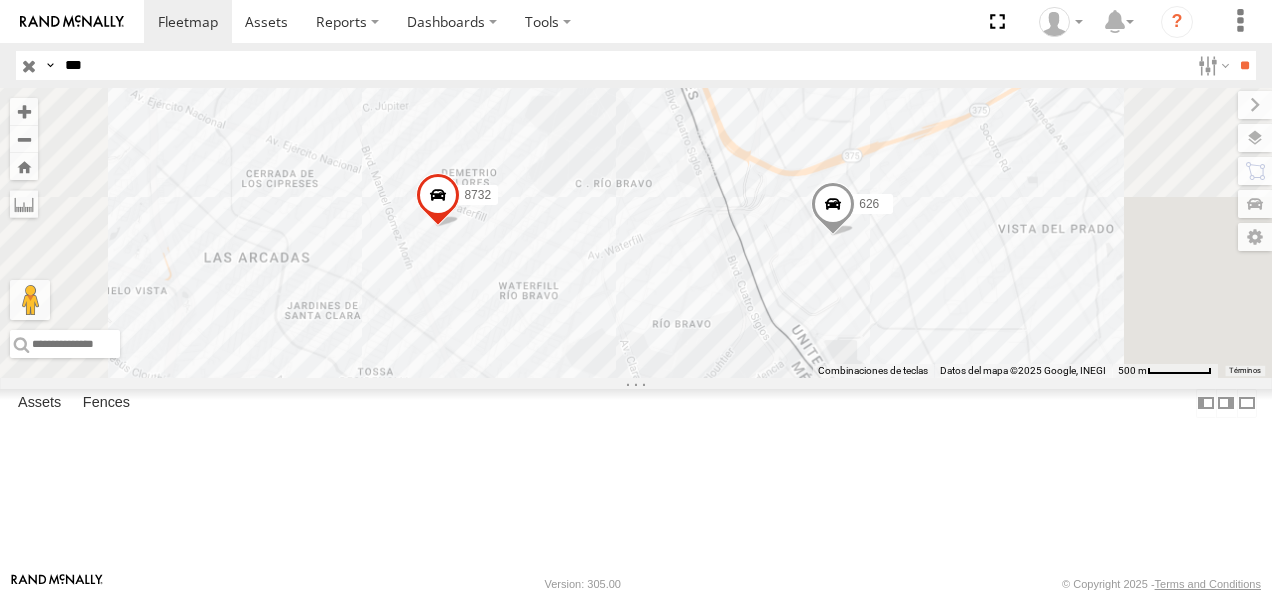 click on "626" at bounding box center [0, 0] 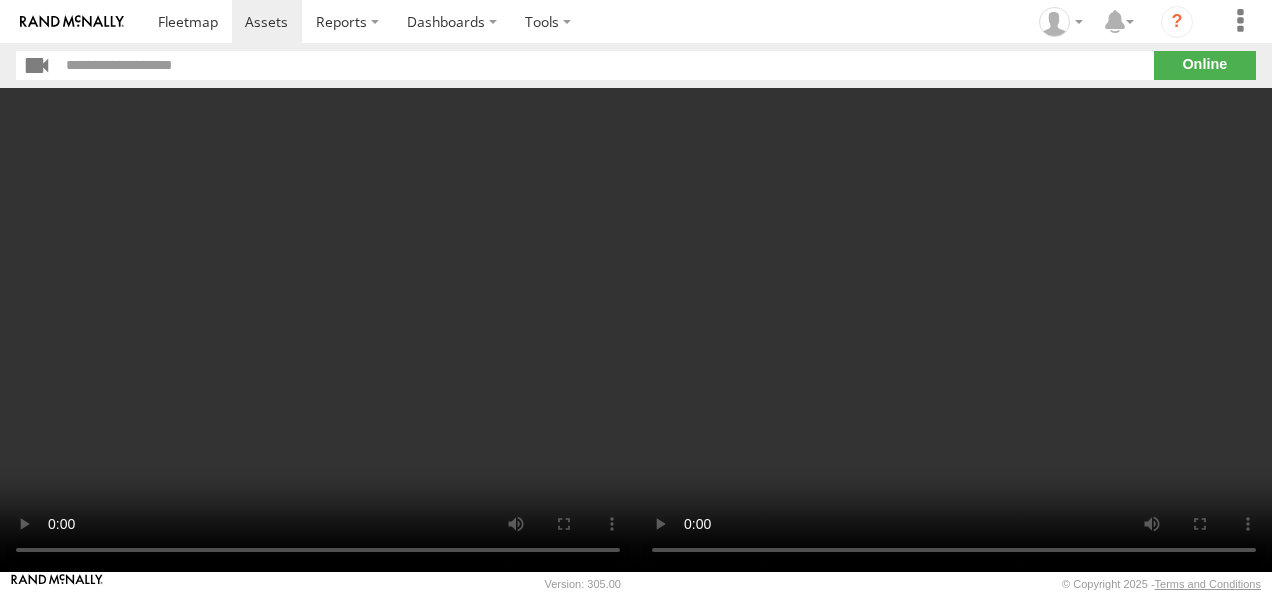 scroll, scrollTop: 0, scrollLeft: 0, axis: both 